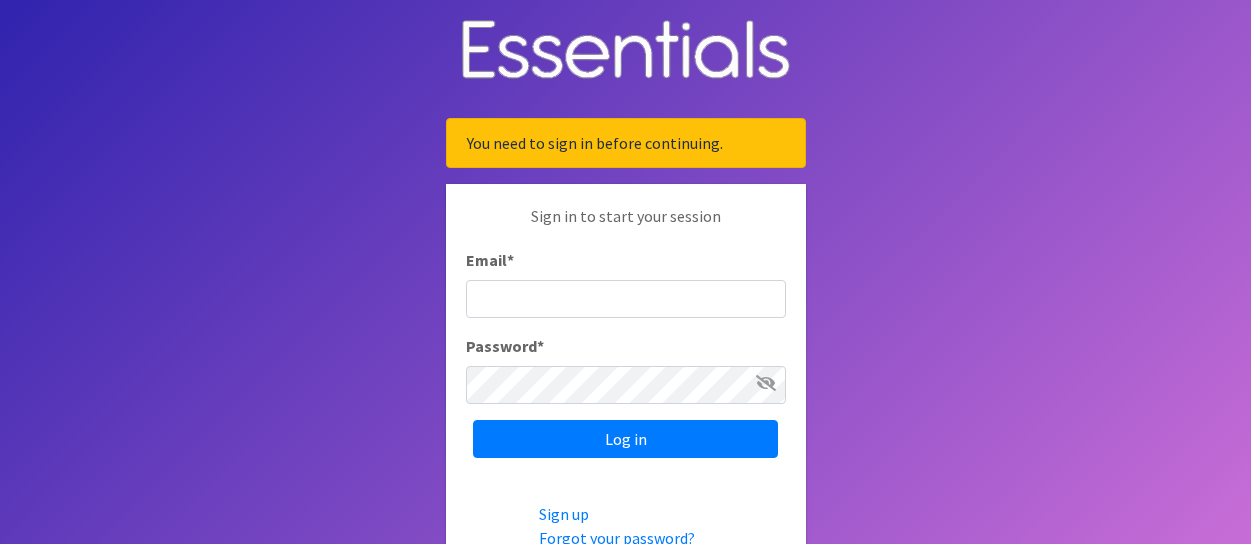 scroll, scrollTop: 0, scrollLeft: 0, axis: both 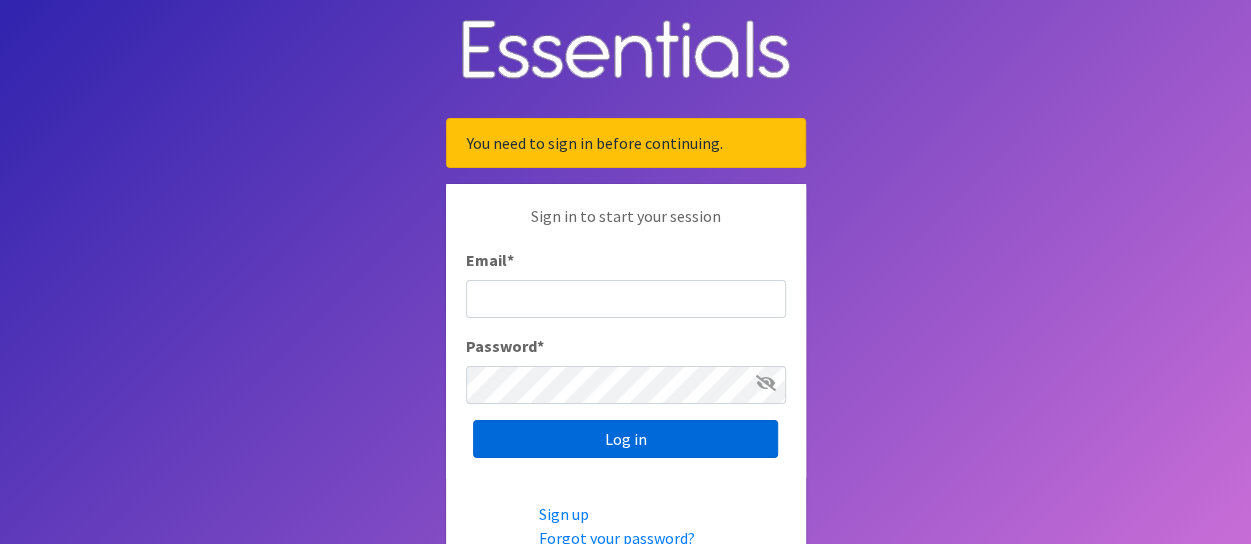 type on "[EMAIL_ADDRESS][DOMAIN_NAME]" 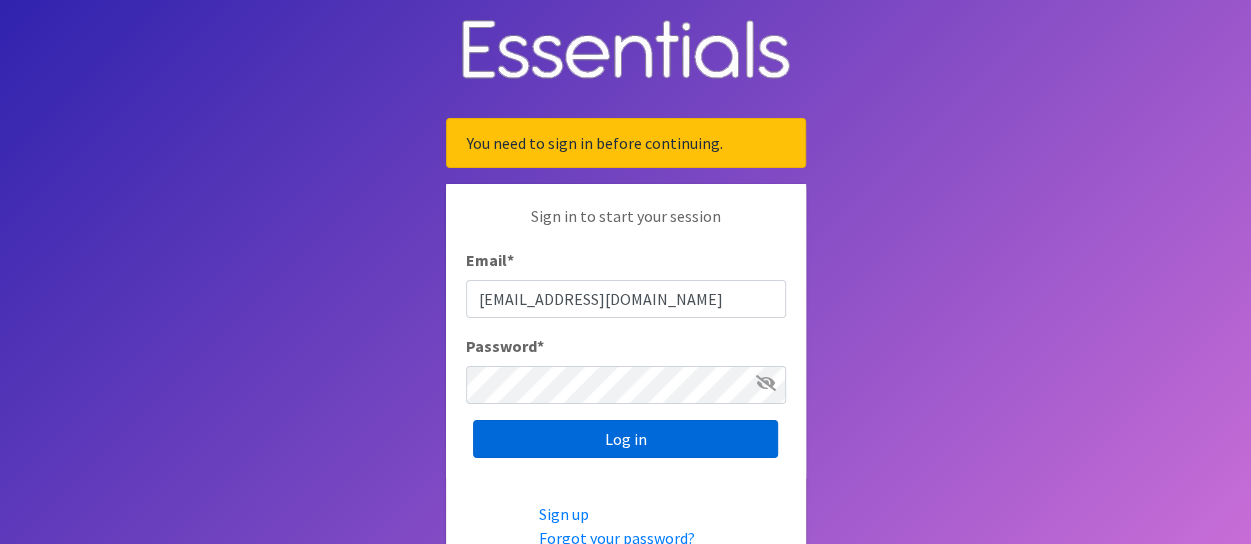 click on "Log in" at bounding box center [625, 439] 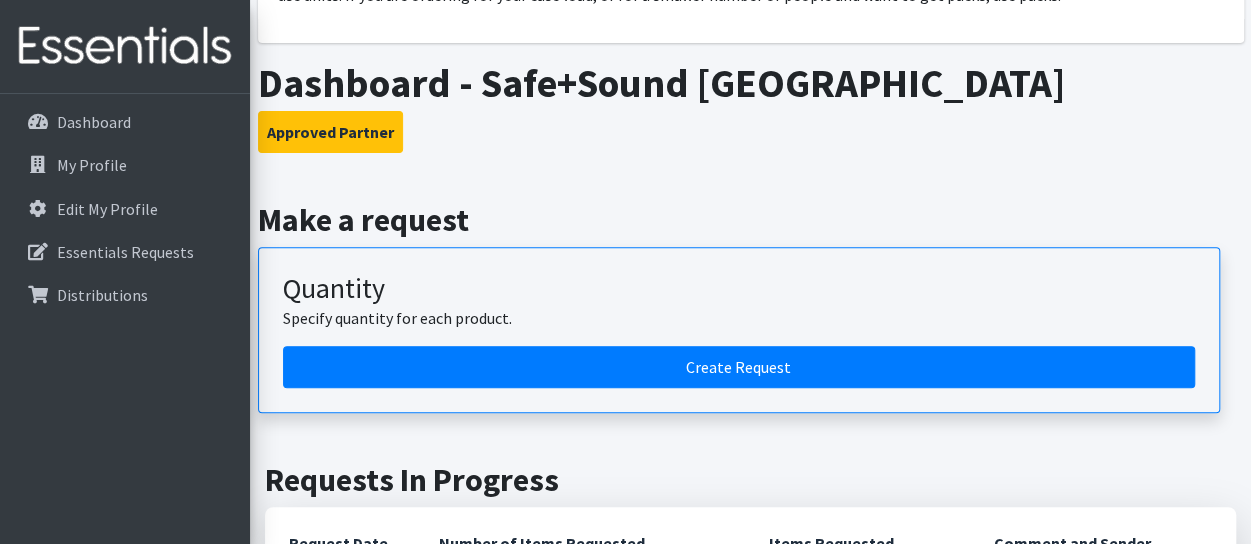 scroll, scrollTop: 200, scrollLeft: 0, axis: vertical 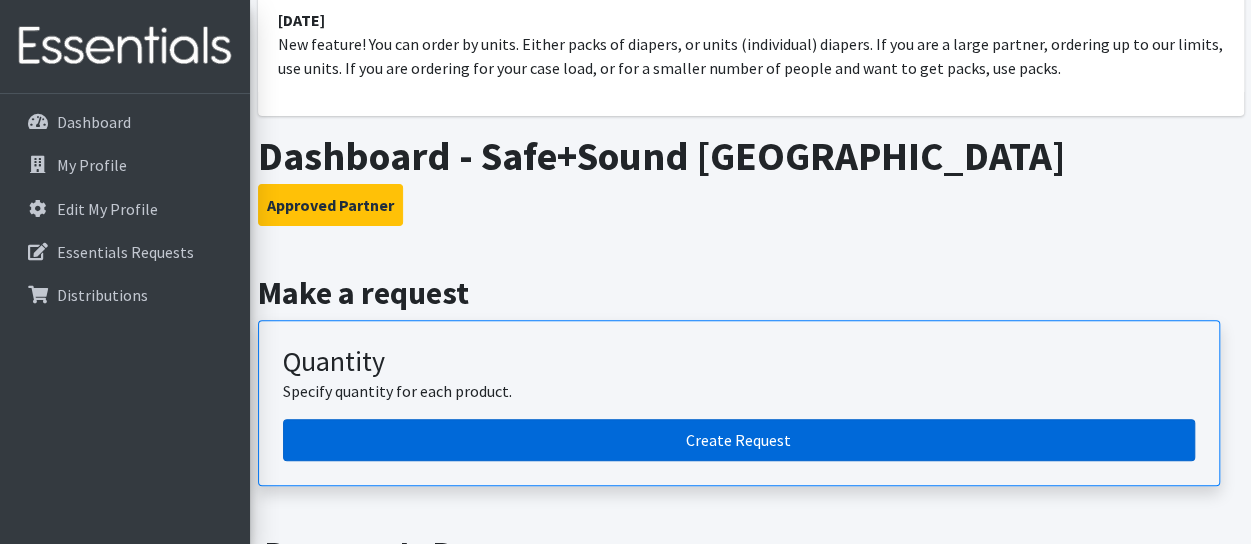 click on "Create Request" at bounding box center [739, 440] 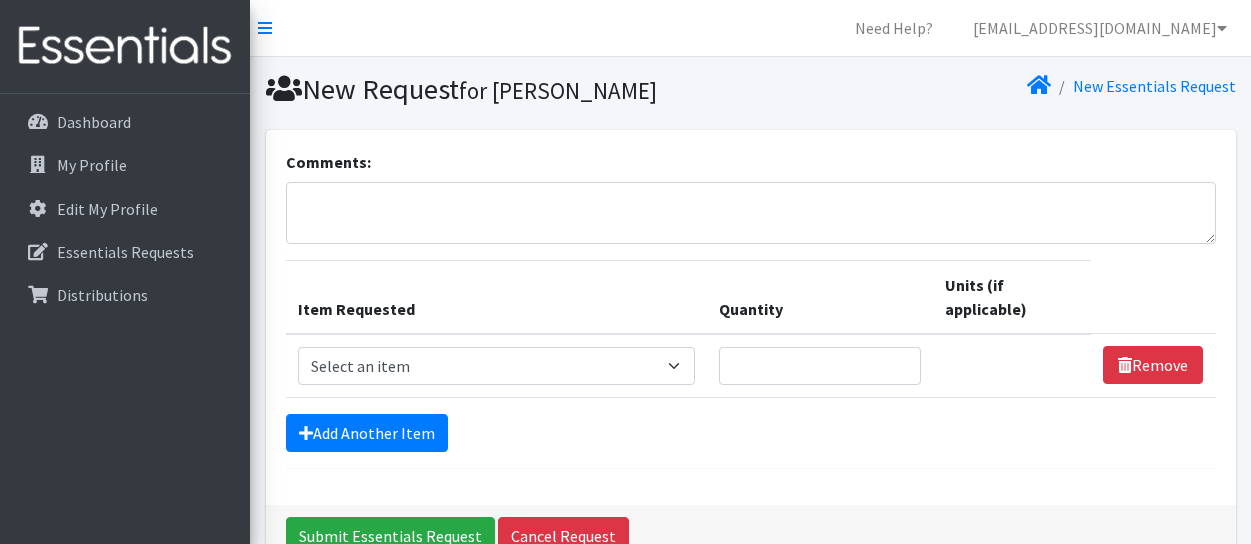 scroll, scrollTop: 0, scrollLeft: 0, axis: both 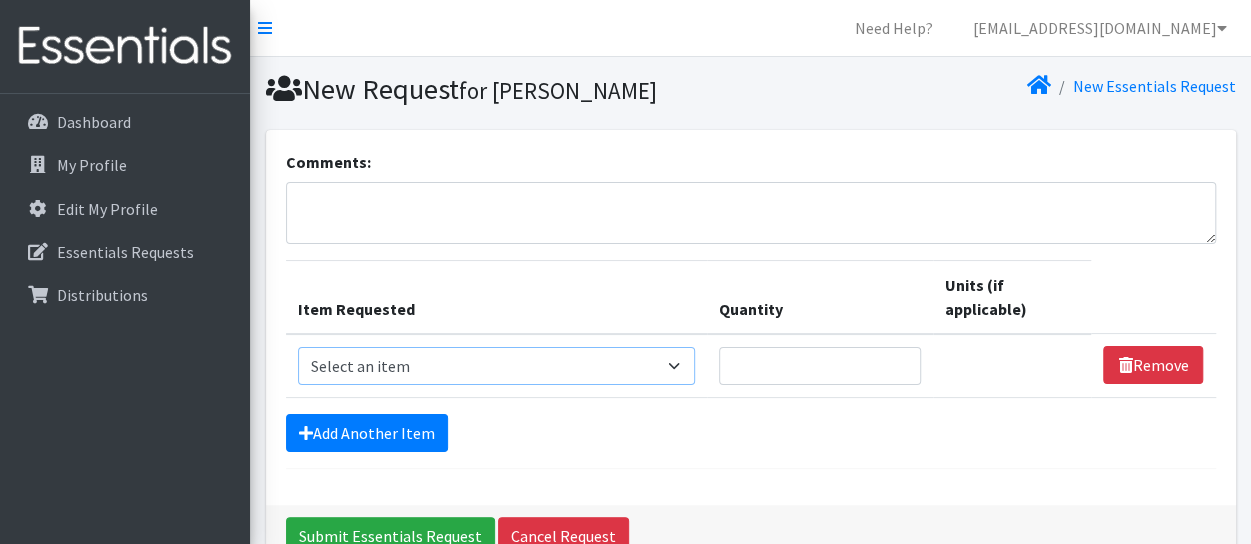 click on "Select an item
# of Children this order will serve
# of Individuals Living in Household
Activity Mat
Baby Carriers
Bath Tubs
Bed Pads
Bibs
Birthday Box - Boy
Birthday Box - Girl
Blankets/Swaddlers/Sleepsacks
Books
Bottles
Breast Pump
Bundle Me's
Car Seat - 3in1 up to 80 lbs.
Car Seat - Infant up to 22lbs. w/ handle
Clothing Boys Spring/Summer 0-6 Months
Clothing Boys Spring/Summer 12-18 Months
Clothing Boys Spring/Summer 18-24 Months
Clothing Boys Spring/Summer 2T
Clothing Boys Spring/Summer 3T
Clothing Boys Spring/Summer 4T
Clothing Boys Spring/Summer 5T
Clothing Boys Spring/Summer 6-12 Months
Clothing Boys Spring/Summer Premie/NB
Clothing Girls Fall/Winter 6-12 Months
Clothing Girls Spring/Summer 0-6 Months
Clothing Girls Spring/Summer 12-18 Months
Clothing Girls Spring/Summer 18-24 Months
Clothing Girls Spring/Summer 2T
Clothing Girls Spring/Summer 3T
Clothing Girls Spring/Summer 4T
Clothing Girls Spring/Summer 5T
Diaper Bags" at bounding box center [497, 366] 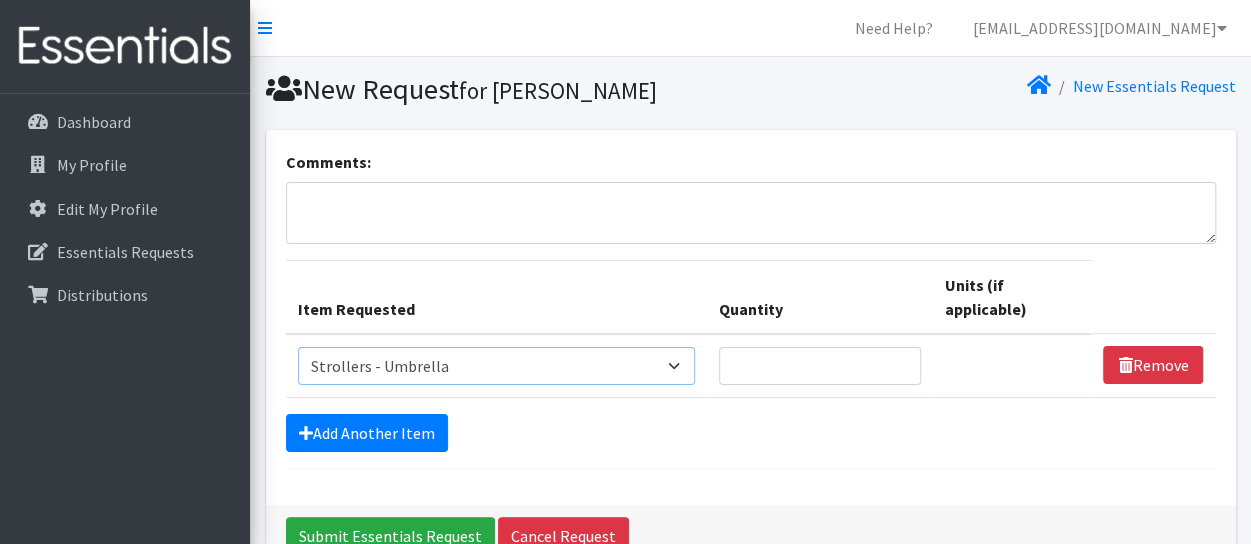 click on "Select an item
# of Children this order will serve
# of Individuals Living in Household
Activity Mat
Baby Carriers
Bath Tubs
Bed Pads
Bibs
Birthday Box - Boy
Birthday Box - Girl
Blankets/Swaddlers/Sleepsacks
Books
Bottles
Breast Pump
Bundle Me's
Car Seat - 3in1 up to 80 lbs.
Car Seat - Infant up to 22lbs. w/ handle
Clothing Boys Spring/Summer 0-6 Months
Clothing Boys Spring/Summer 12-18 Months
Clothing Boys Spring/Summer 18-24 Months
Clothing Boys Spring/Summer 2T
Clothing Boys Spring/Summer 3T
Clothing Boys Spring/Summer 4T
Clothing Boys Spring/Summer 5T
Clothing Boys Spring/Summer 6-12 Months
Clothing Boys Spring/Summer Premie/NB
Clothing Girls Fall/Winter 6-12 Months
Clothing Girls Spring/Summer 0-6 Months
Clothing Girls Spring/Summer 12-18 Months
Clothing Girls Spring/Summer 18-24 Months
Clothing Girls Spring/Summer 2T
Clothing Girls Spring/Summer 3T
Clothing Girls Spring/Summer 4T
Clothing Girls Spring/Summer 5T
Diaper Bags" at bounding box center (497, 366) 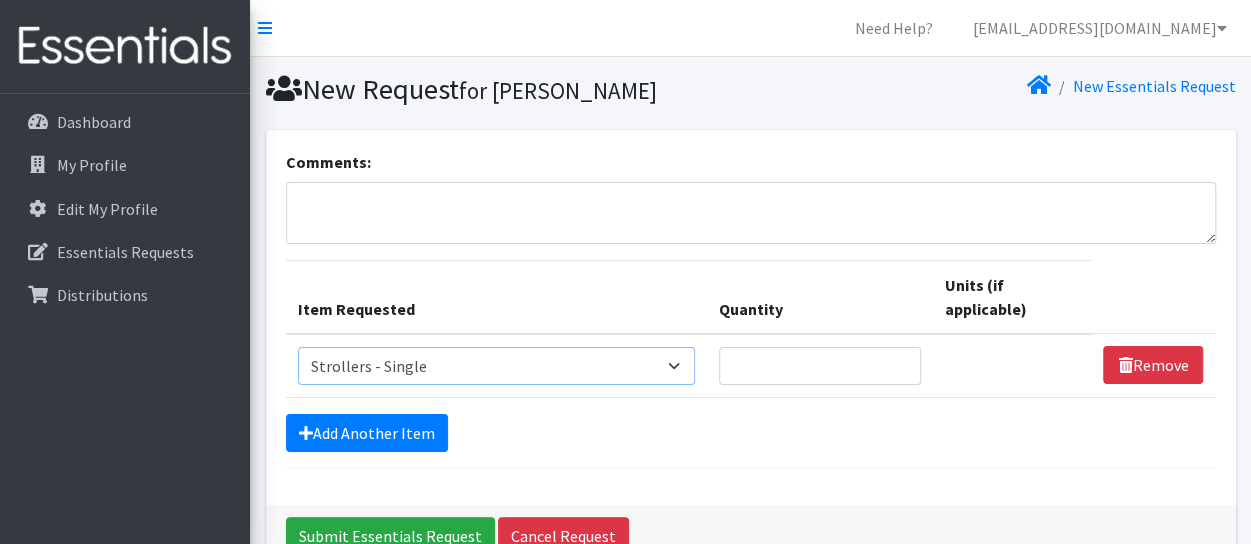 click on "Select an item
# of Children this order will serve
# of Individuals Living in Household
Activity Mat
Baby Carriers
Bath Tubs
Bed Pads
Bibs
Birthday Box - Boy
Birthday Box - Girl
Blankets/Swaddlers/Sleepsacks
Books
Bottles
Breast Pump
Bundle Me's
Car Seat - 3in1 up to 80 lbs.
Car Seat - Infant up to 22lbs. w/ handle
Clothing Boys Spring/Summer 0-6 Months
Clothing Boys Spring/Summer 12-18 Months
Clothing Boys Spring/Summer 18-24 Months
Clothing Boys Spring/Summer 2T
Clothing Boys Spring/Summer 3T
Clothing Boys Spring/Summer 4T
Clothing Boys Spring/Summer 5T
Clothing Boys Spring/Summer 6-12 Months
Clothing Boys Spring/Summer Premie/NB
Clothing Girls Fall/Winter 6-12 Months
Clothing Girls Spring/Summer 0-6 Months
Clothing Girls Spring/Summer 12-18 Months
Clothing Girls Spring/Summer 18-24 Months
Clothing Girls Spring/Summer 2T
Clothing Girls Spring/Summer 3T
Clothing Girls Spring/Summer 4T
Clothing Girls Spring/Summer 5T
Diaper Bags" at bounding box center [497, 366] 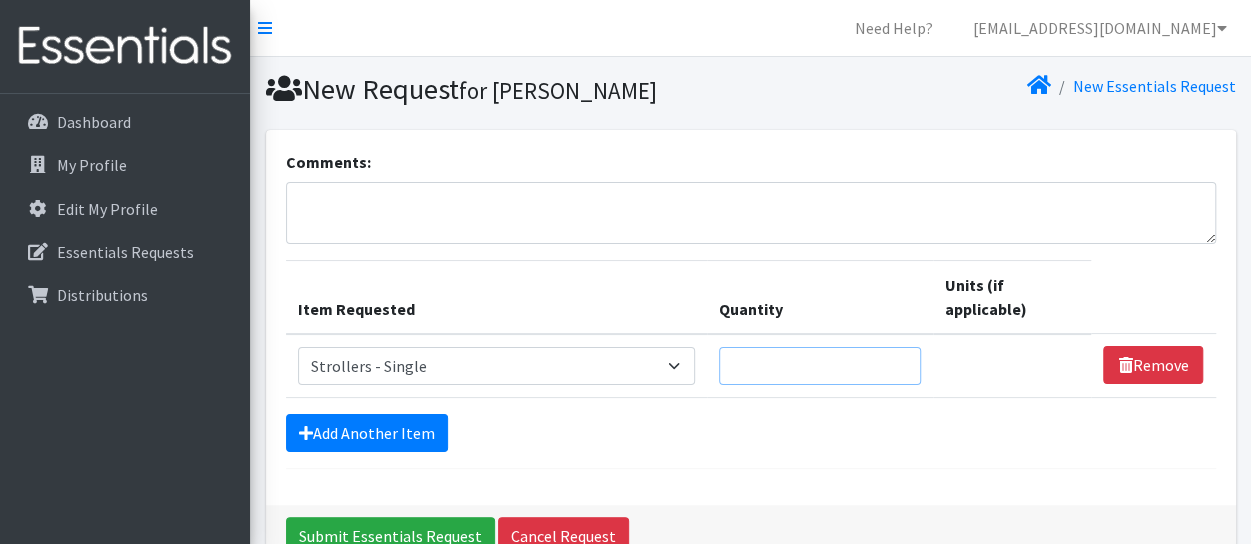 click on "Quantity" at bounding box center [820, 366] 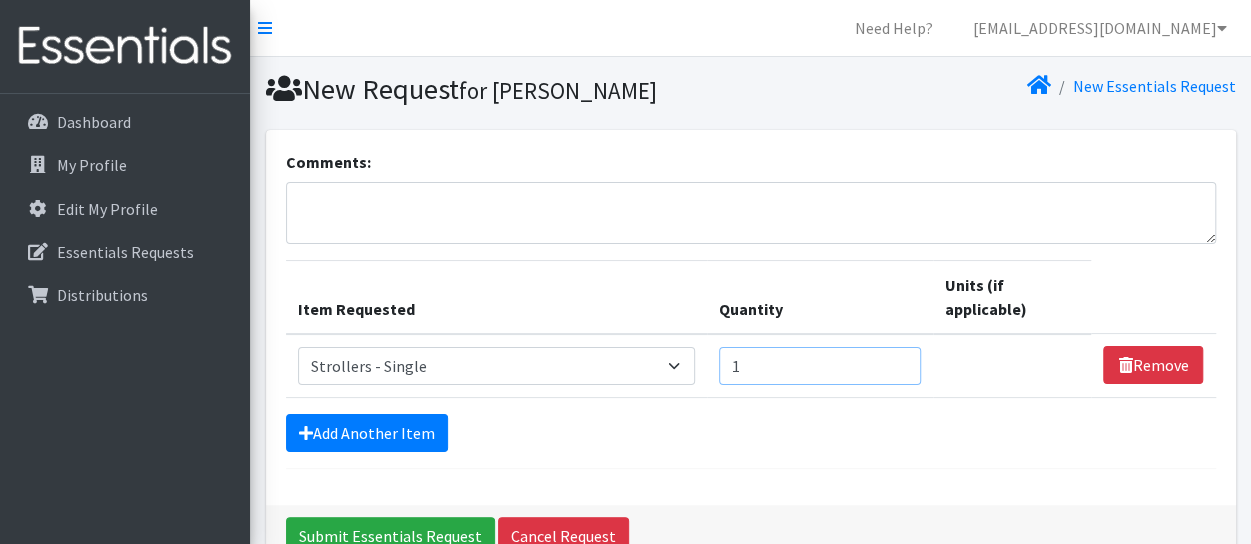 type on "1" 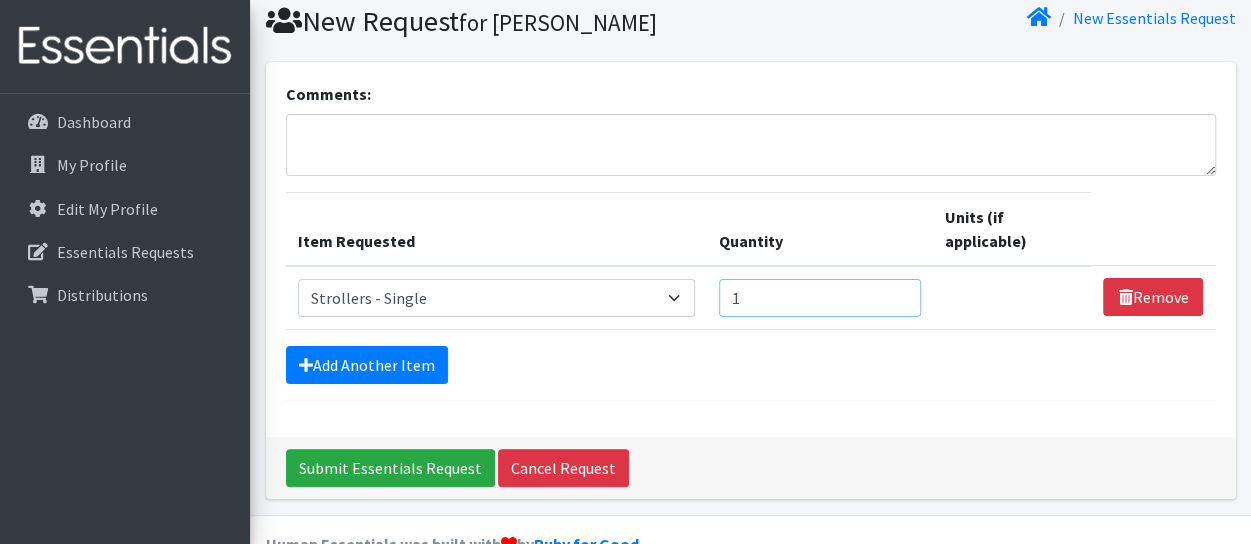 scroll, scrollTop: 110, scrollLeft: 0, axis: vertical 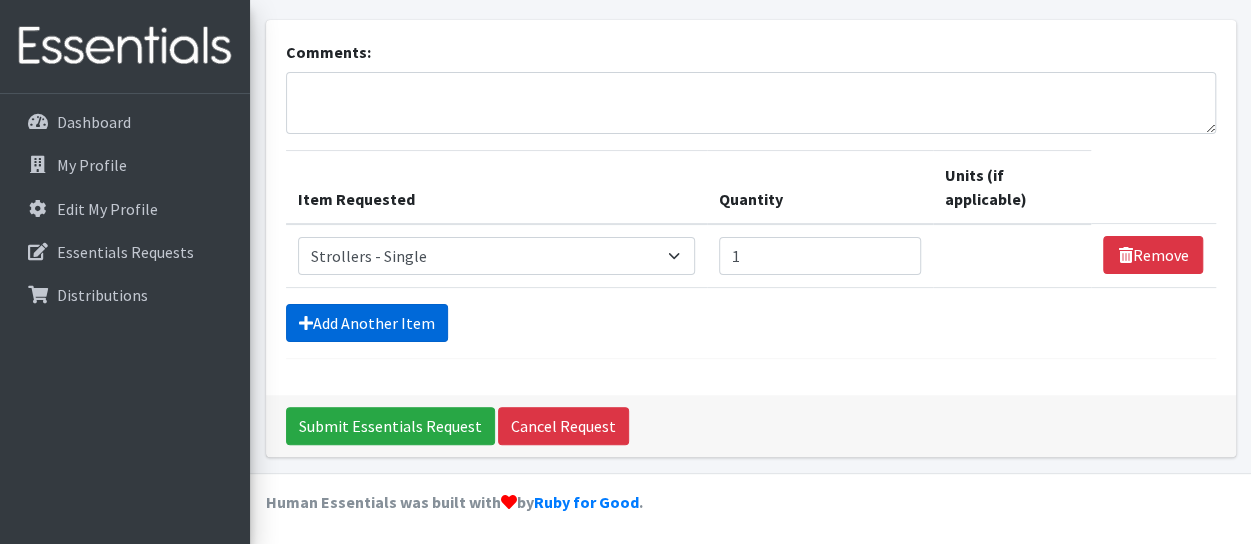 click on "Add Another Item" at bounding box center [367, 323] 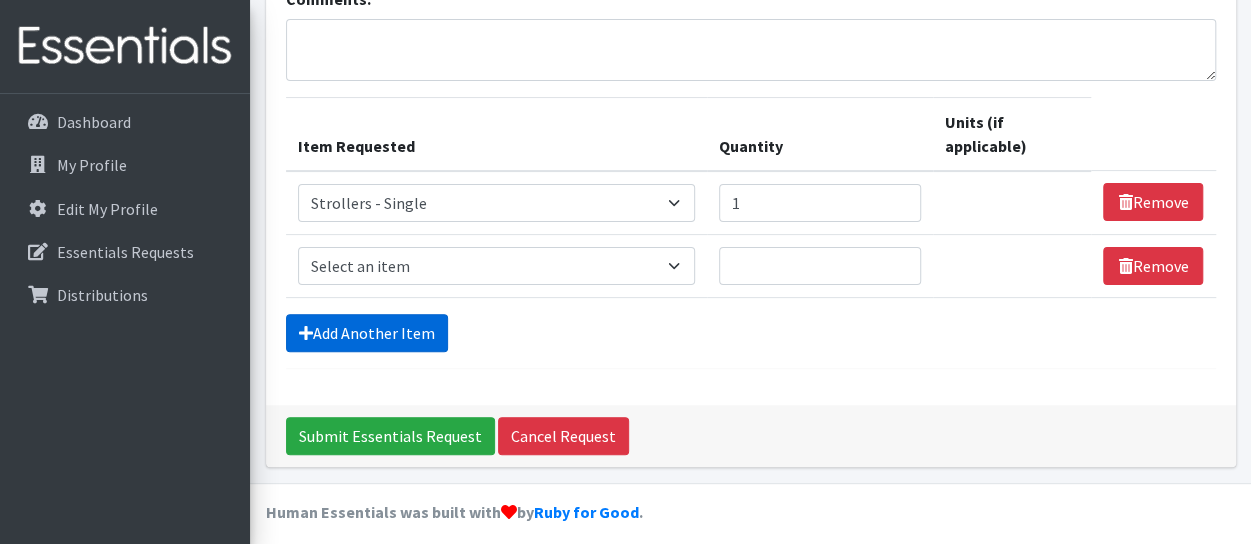 scroll, scrollTop: 173, scrollLeft: 0, axis: vertical 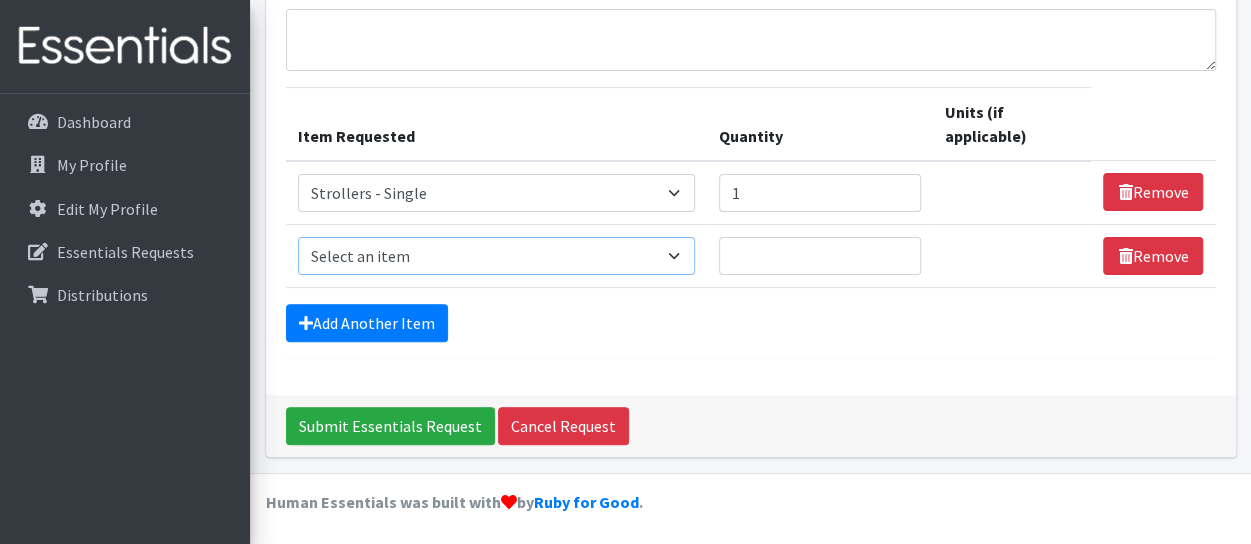 click on "Select an item
# of Children this order will serve
# of Individuals Living in Household
Activity Mat
Baby Carriers
Bath Tubs
Bed Pads
Bibs
Birthday Box - Boy
Birthday Box - Girl
Blankets/Swaddlers/Sleepsacks
Books
Bottles
Breast Pump
Bundle Me's
Car Seat - 3in1 up to 80 lbs.
Car Seat - Infant up to 22lbs. w/ handle
Clothing Boys Spring/Summer 0-6 Months
Clothing Boys Spring/Summer 12-18 Months
Clothing Boys Spring/Summer 18-24 Months
Clothing Boys Spring/Summer 2T
Clothing Boys Spring/Summer 3T
Clothing Boys Spring/Summer 4T
Clothing Boys Spring/Summer 5T
Clothing Boys Spring/Summer 6-12 Months
Clothing Boys Spring/Summer Premie/NB
Clothing Girls Fall/Winter 6-12 Months
Clothing Girls Spring/Summer 0-6 Months
Clothing Girls Spring/Summer 12-18 Months
Clothing Girls Spring/Summer 18-24 Months
Clothing Girls Spring/Summer 2T
Clothing Girls Spring/Summer 3T
Clothing Girls Spring/Summer 4T
Clothing Girls Spring/Summer 5T
Diaper Bags" at bounding box center [497, 256] 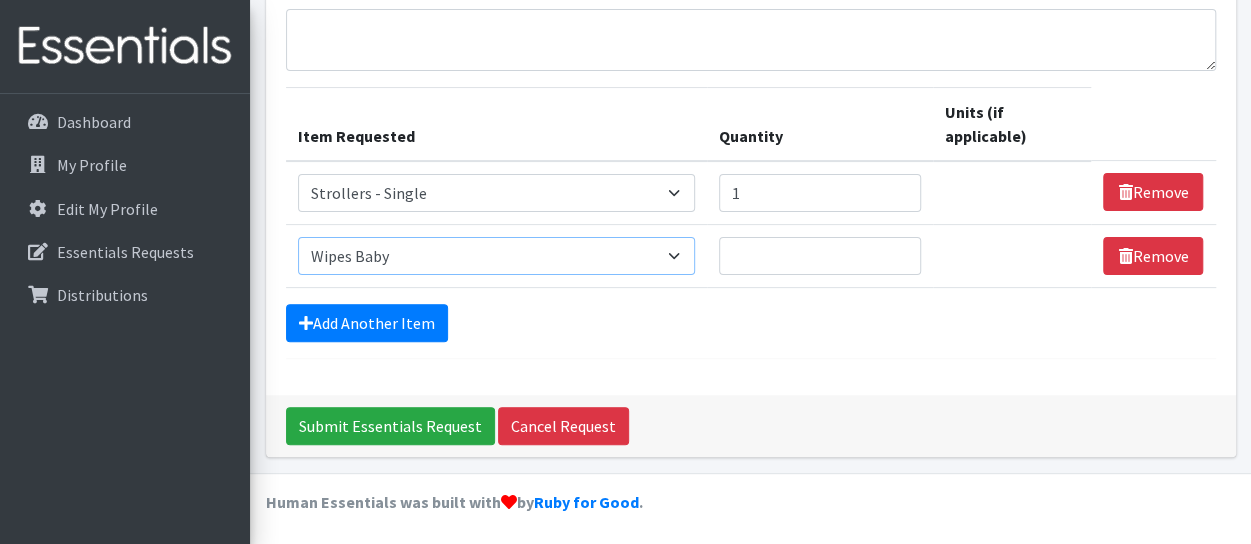 click on "Select an item
# of Children this order will serve
# of Individuals Living in Household
Activity Mat
Baby Carriers
Bath Tubs
Bed Pads
Bibs
Birthday Box - Boy
Birthday Box - Girl
Blankets/Swaddlers/Sleepsacks
Books
Bottles
Breast Pump
Bundle Me's
Car Seat - 3in1 up to 80 lbs.
Car Seat - Infant up to 22lbs. w/ handle
Clothing Boys Spring/Summer 0-6 Months
Clothing Boys Spring/Summer 12-18 Months
Clothing Boys Spring/Summer 18-24 Months
Clothing Boys Spring/Summer 2T
Clothing Boys Spring/Summer 3T
Clothing Boys Spring/Summer 4T
Clothing Boys Spring/Summer 5T
Clothing Boys Spring/Summer 6-12 Months
Clothing Boys Spring/Summer Premie/NB
Clothing Girls Fall/Winter 6-12 Months
Clothing Girls Spring/Summer 0-6 Months
Clothing Girls Spring/Summer 12-18 Months
Clothing Girls Spring/Summer 18-24 Months
Clothing Girls Spring/Summer 2T
Clothing Girls Spring/Summer 3T
Clothing Girls Spring/Summer 4T
Clothing Girls Spring/Summer 5T
Diaper Bags" at bounding box center (497, 256) 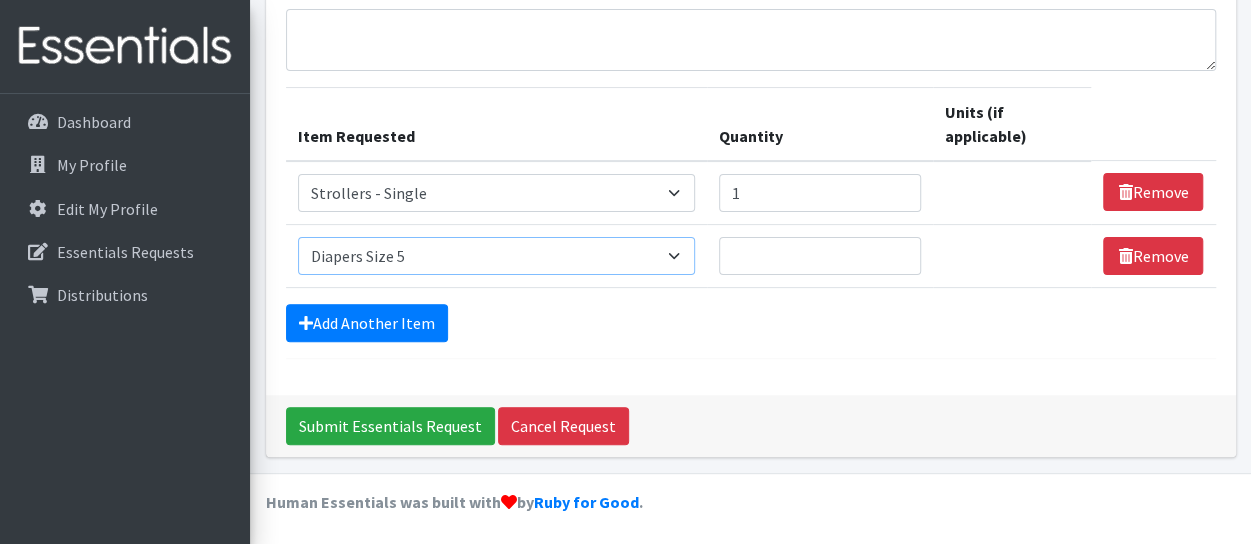 click on "Select an item
# of Children this order will serve
# of Individuals Living in Household
Activity Mat
Baby Carriers
Bath Tubs
Bed Pads
Bibs
Birthday Box - Boy
Birthday Box - Girl
Blankets/Swaddlers/Sleepsacks
Books
Bottles
Breast Pump
Bundle Me's
Car Seat - 3in1 up to 80 lbs.
Car Seat - Infant up to 22lbs. w/ handle
Clothing Boys Spring/Summer 0-6 Months
Clothing Boys Spring/Summer 12-18 Months
Clothing Boys Spring/Summer 18-24 Months
Clothing Boys Spring/Summer 2T
Clothing Boys Spring/Summer 3T
Clothing Boys Spring/Summer 4T
Clothing Boys Spring/Summer 5T
Clothing Boys Spring/Summer 6-12 Months
Clothing Boys Spring/Summer Premie/NB
Clothing Girls Fall/Winter 6-12 Months
Clothing Girls Spring/Summer 0-6 Months
Clothing Girls Spring/Summer 12-18 Months
Clothing Girls Spring/Summer 18-24 Months
Clothing Girls Spring/Summer 2T
Clothing Girls Spring/Summer 3T
Clothing Girls Spring/Summer 4T
Clothing Girls Spring/Summer 5T
Diaper Bags" at bounding box center [497, 256] 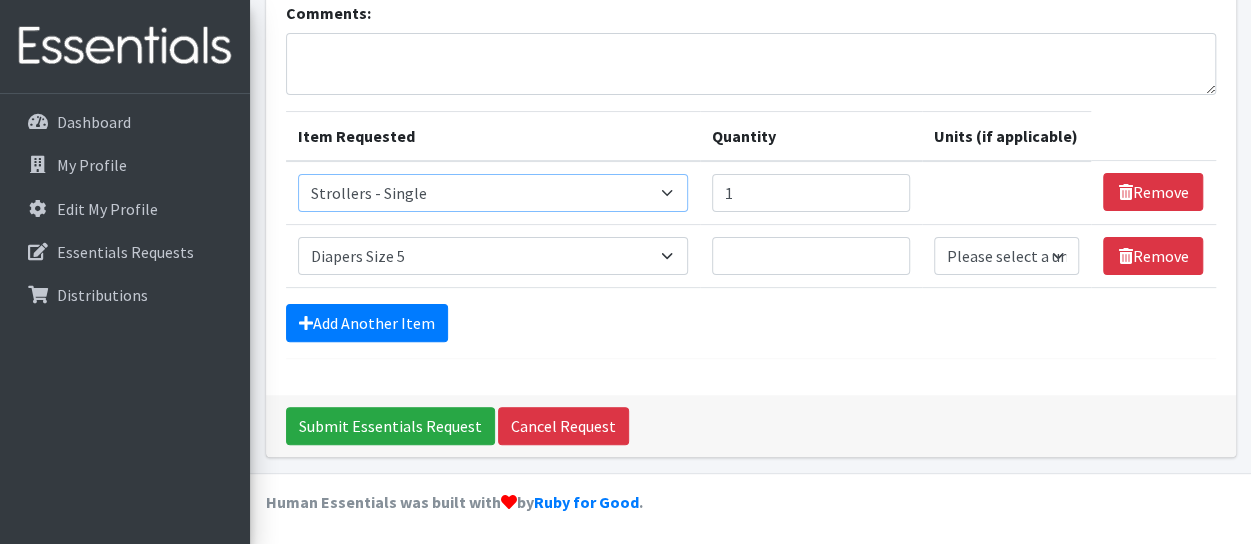 click on "Select an item
# of Children this order will serve
# of Individuals Living in Household
Activity Mat
Baby Carriers
Bath Tubs
Bed Pads
Bibs
Birthday Box - Boy
Birthday Box - Girl
Blankets/Swaddlers/Sleepsacks
Books
Bottles
Breast Pump
Bundle Me's
Car Seat - 3in1 up to 80 lbs.
Car Seat - Infant up to 22lbs. w/ handle
Clothing Boys Spring/Summer 0-6 Months
Clothing Boys Spring/Summer 12-18 Months
Clothing Boys Spring/Summer 18-24 Months
Clothing Boys Spring/Summer 2T
Clothing Boys Spring/Summer 3T
Clothing Boys Spring/Summer 4T
Clothing Boys Spring/Summer 5T
Clothing Boys Spring/Summer 6-12 Months
Clothing Boys Spring/Summer Premie/NB
Clothing Girls Fall/Winter 6-12 Months
Clothing Girls Spring/Summer 0-6 Months
Clothing Girls Spring/Summer 12-18 Months
Clothing Girls Spring/Summer 18-24 Months
Clothing Girls Spring/Summer 2T
Clothing Girls Spring/Summer 3T
Clothing Girls Spring/Summer 4T
Clothing Girls Spring/Summer 5T
Diaper Bags" at bounding box center (493, 193) 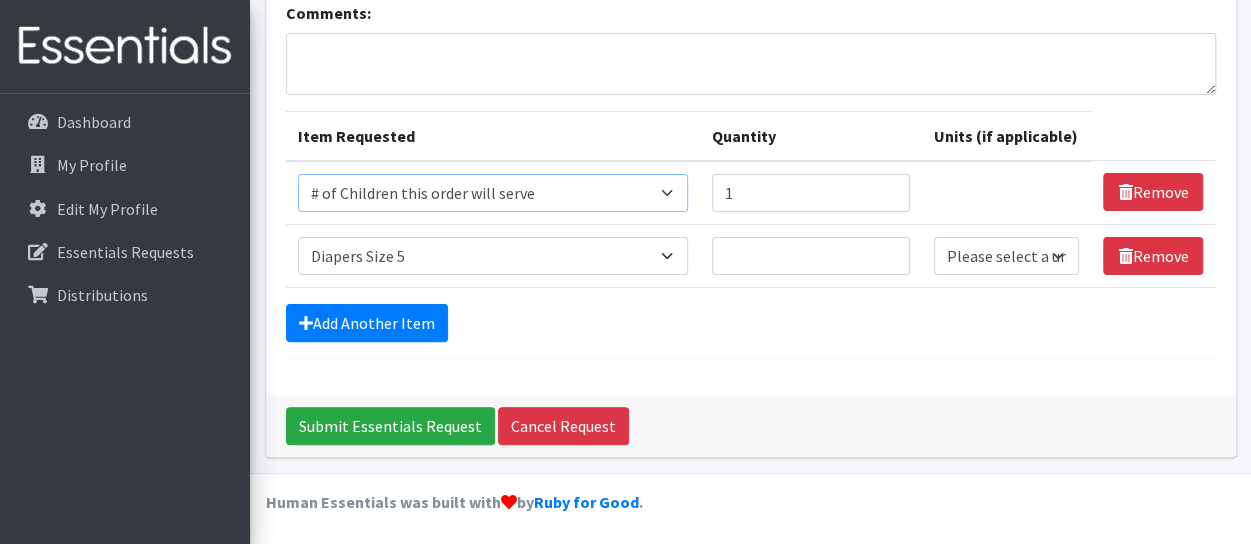 click on "Select an item
# of Children this order will serve
# of Individuals Living in Household
Activity Mat
Baby Carriers
Bath Tubs
Bed Pads
Bibs
Birthday Box - Boy
Birthday Box - Girl
Blankets/Swaddlers/Sleepsacks
Books
Bottles
Breast Pump
Bundle Me's
Car Seat - 3in1 up to 80 lbs.
Car Seat - Infant up to 22lbs. w/ handle
Clothing Boys Spring/Summer 0-6 Months
Clothing Boys Spring/Summer 12-18 Months
Clothing Boys Spring/Summer 18-24 Months
Clothing Boys Spring/Summer 2T
Clothing Boys Spring/Summer 3T
Clothing Boys Spring/Summer 4T
Clothing Boys Spring/Summer 5T
Clothing Boys Spring/Summer 6-12 Months
Clothing Boys Spring/Summer Premie/NB
Clothing Girls Fall/Winter 6-12 Months
Clothing Girls Spring/Summer 0-6 Months
Clothing Girls Spring/Summer 12-18 Months
Clothing Girls Spring/Summer 18-24 Months
Clothing Girls Spring/Summer 2T
Clothing Girls Spring/Summer 3T
Clothing Girls Spring/Summer 4T
Clothing Girls Spring/Summer 5T
Diaper Bags" at bounding box center (493, 193) 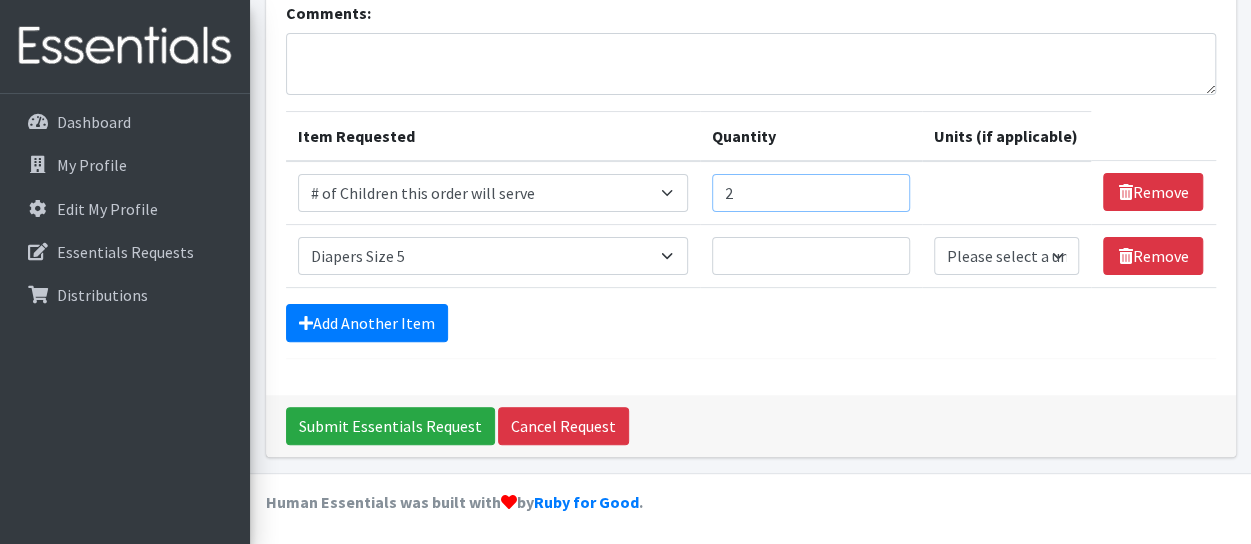 click on "2" at bounding box center (811, 193) 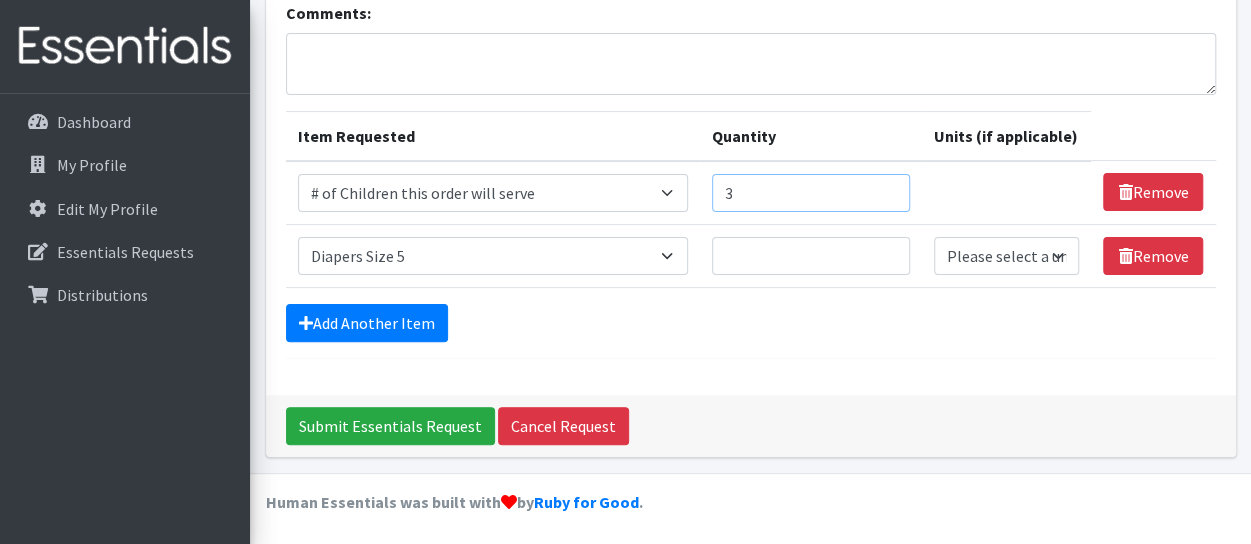 click on "3" at bounding box center [811, 193] 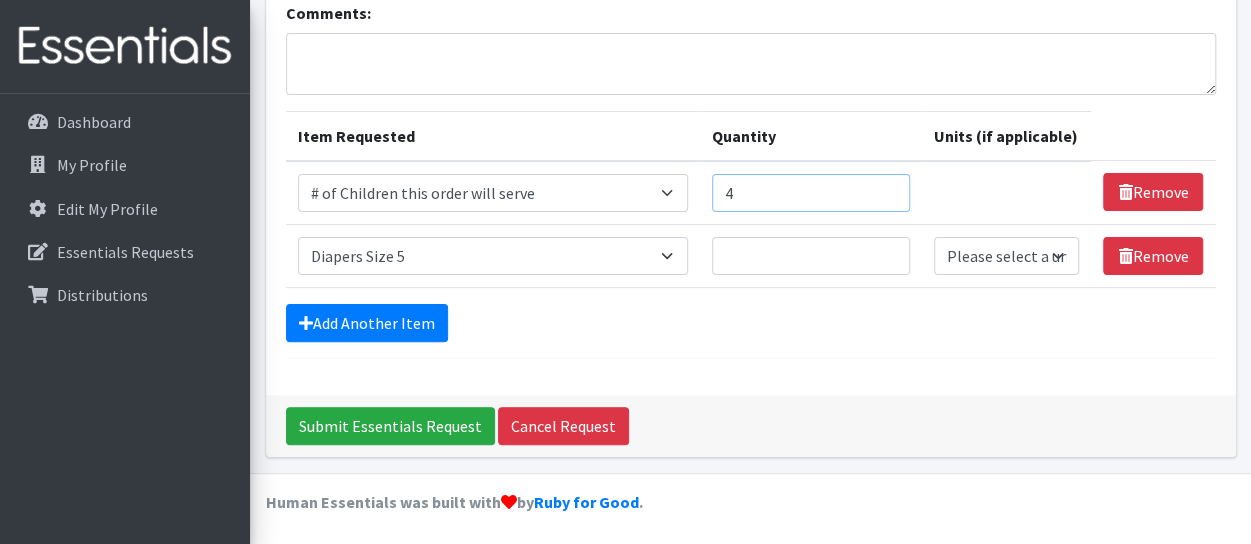 click on "4" at bounding box center [811, 193] 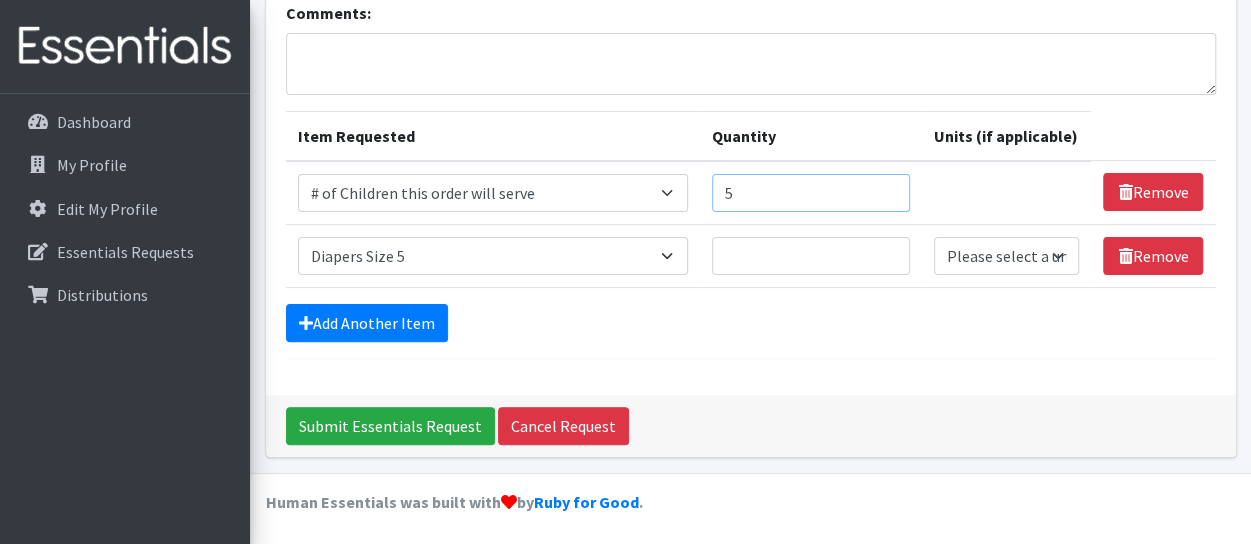 click on "5" at bounding box center [811, 193] 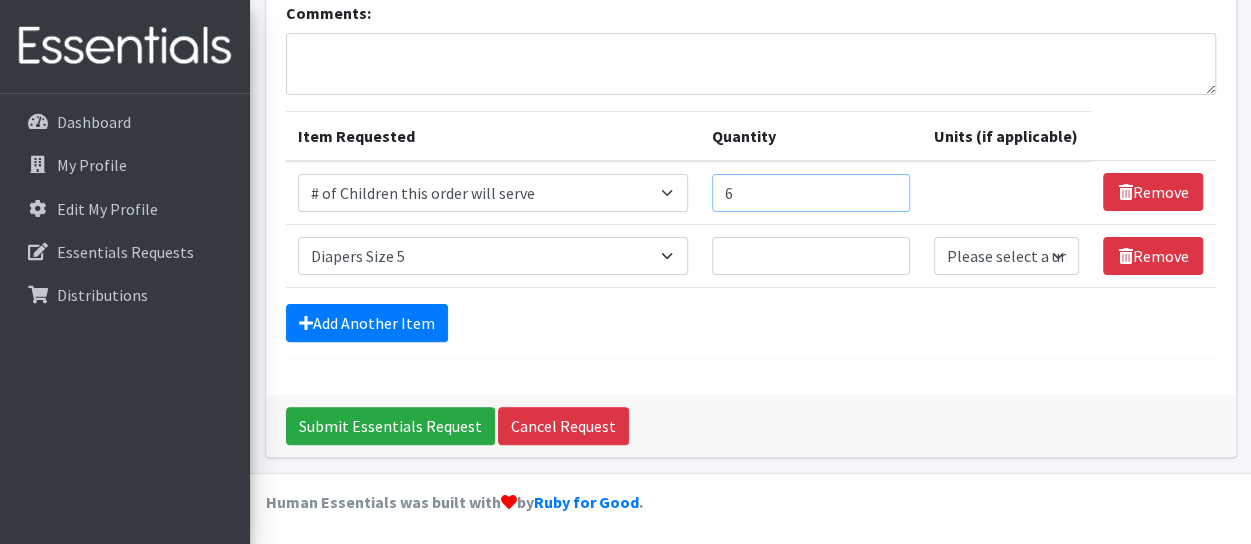 click on "6" at bounding box center [811, 193] 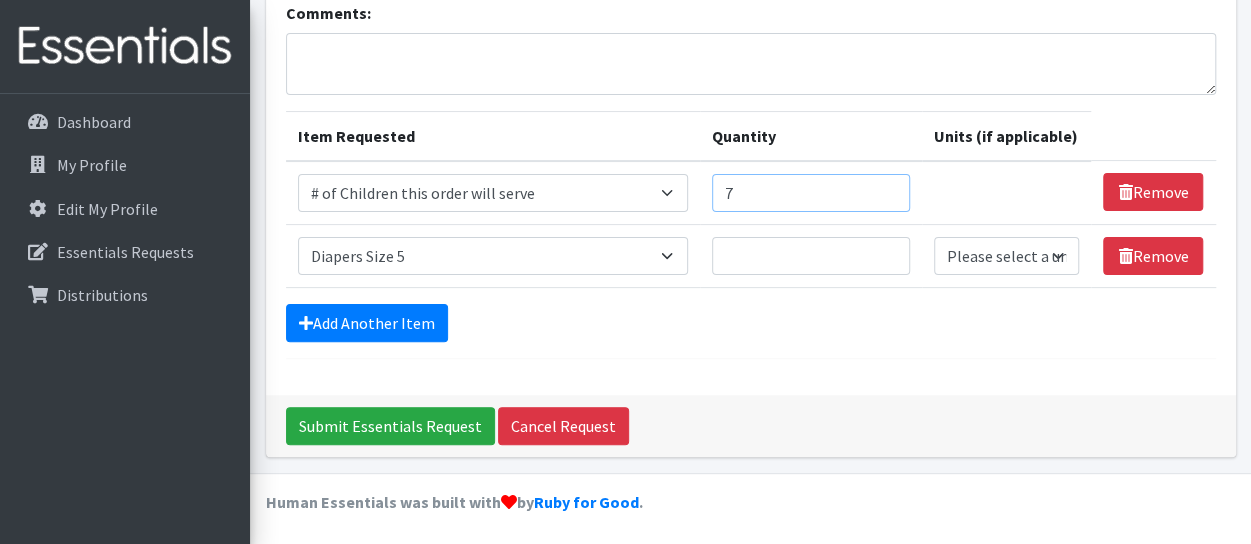 type on "7" 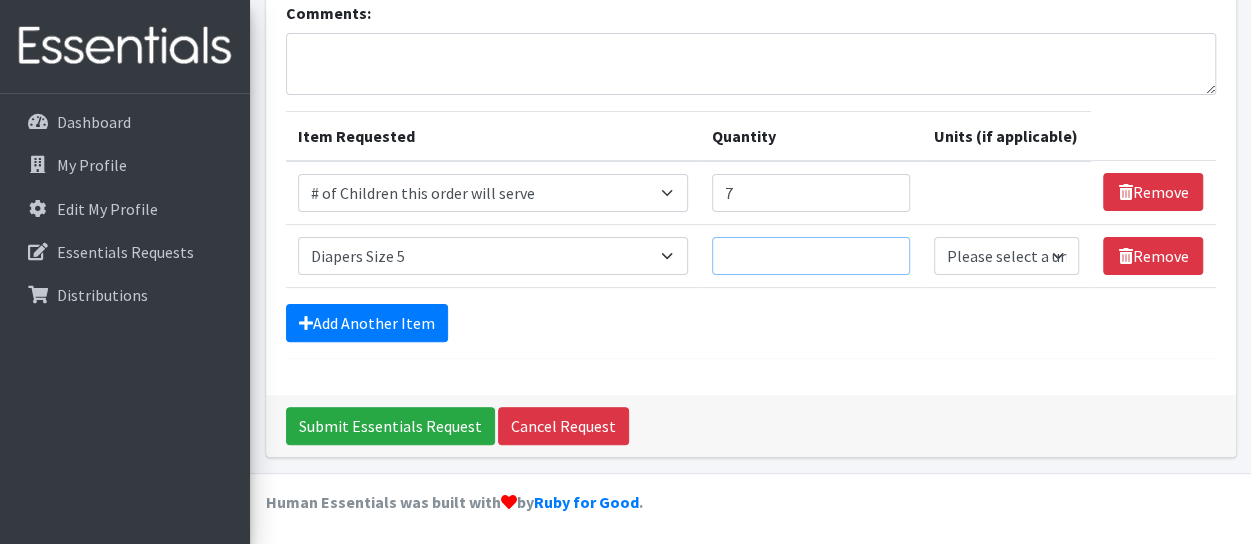 click on "Quantity" at bounding box center [811, 256] 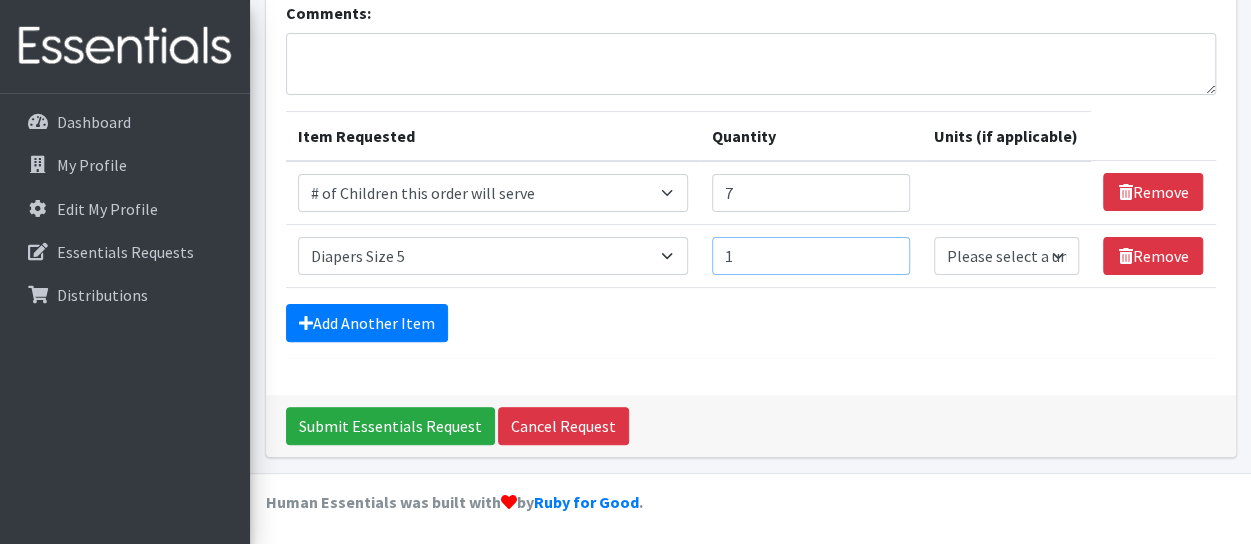 click on "1" at bounding box center (811, 256) 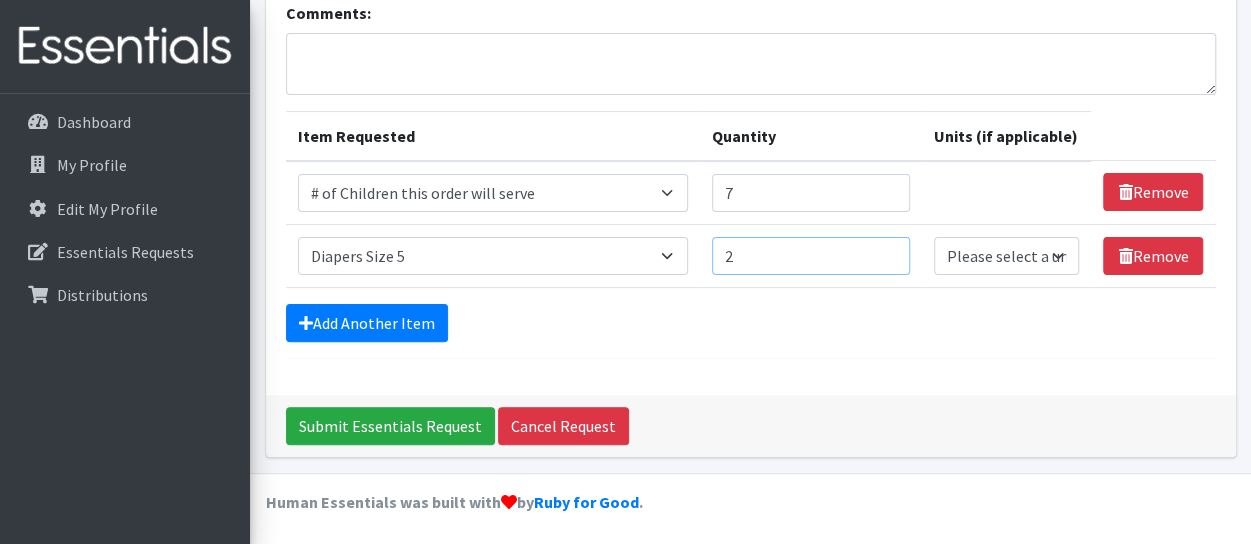 click on "2" at bounding box center (811, 256) 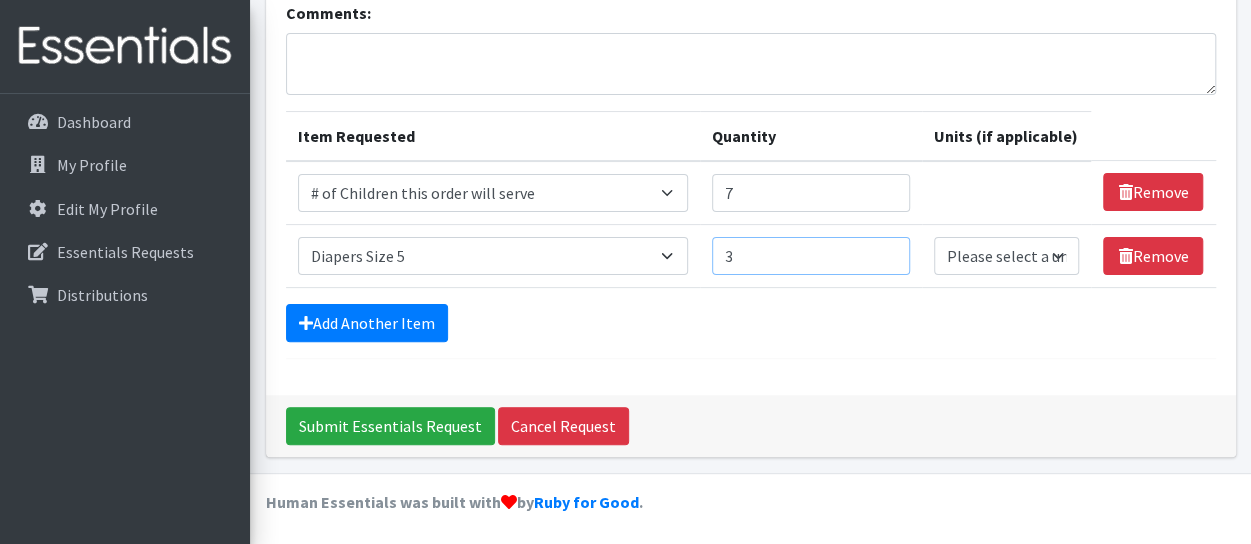 type on "3" 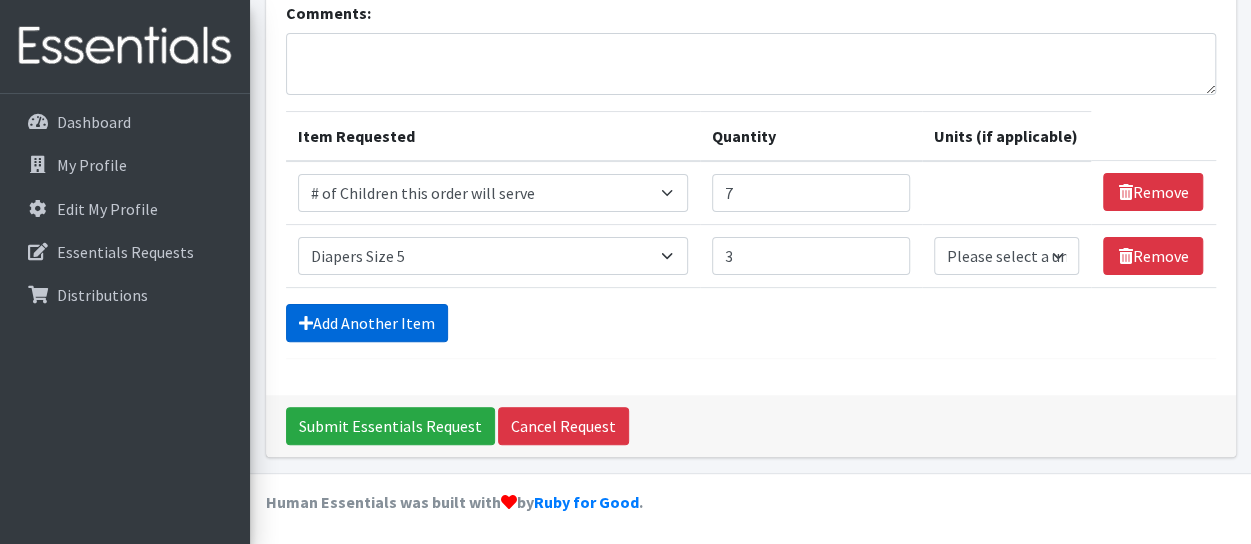 click on "Add Another Item" at bounding box center [367, 323] 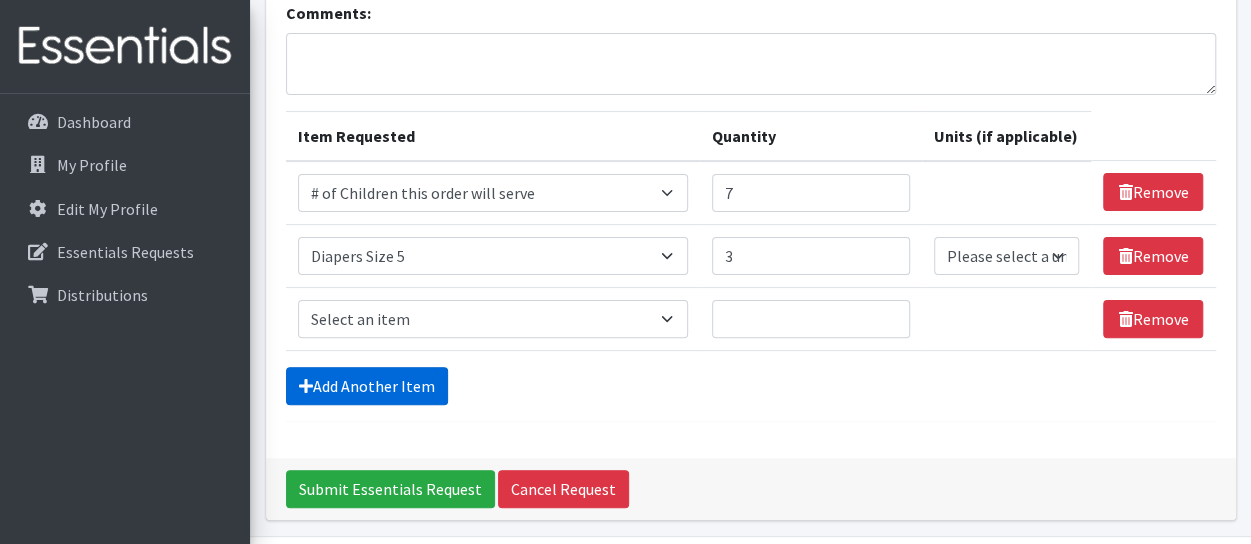 scroll, scrollTop: 212, scrollLeft: 0, axis: vertical 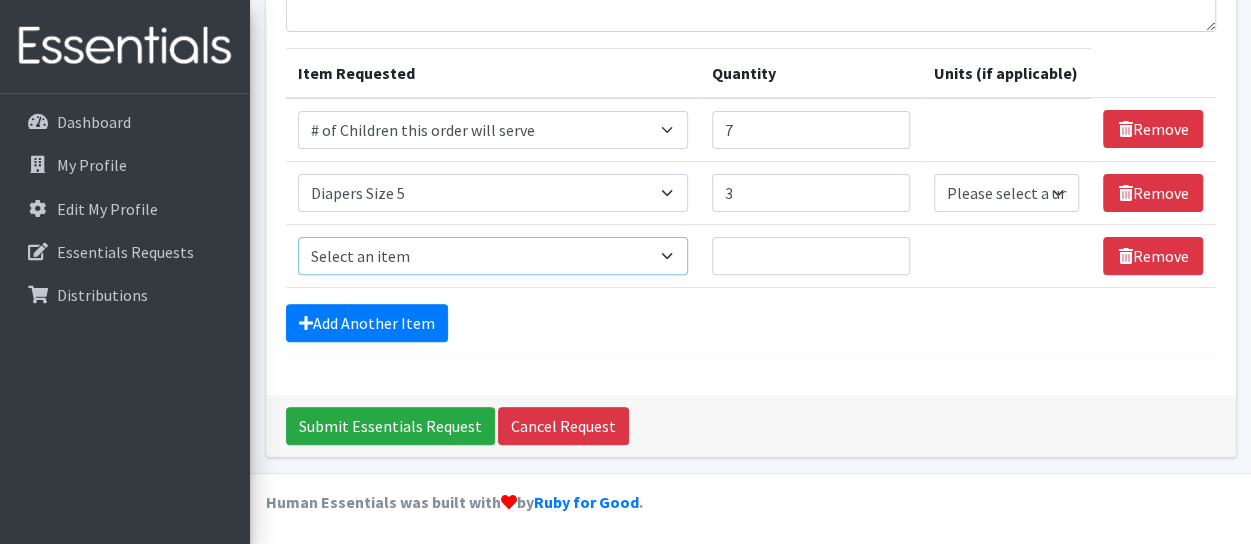 click on "Select an item
# of Children this order will serve
# of Individuals Living in Household
Activity Mat
Baby Carriers
Bath Tubs
Bed Pads
Bibs
Birthday Box - Boy
Birthday Box - Girl
Blankets/Swaddlers/Sleepsacks
Books
Bottles
Breast Pump
Bundle Me's
Car Seat - 3in1 up to 80 lbs.
Car Seat - Infant up to 22lbs. w/ handle
Clothing Boys Spring/Summer 0-6 Months
Clothing Boys Spring/Summer 12-18 Months
Clothing Boys Spring/Summer 18-24 Months
Clothing Boys Spring/Summer 2T
Clothing Boys Spring/Summer 3T
Clothing Boys Spring/Summer 4T
Clothing Boys Spring/Summer 5T
Clothing Boys Spring/Summer 6-12 Months
Clothing Boys Spring/Summer Premie/NB
Clothing Girls Fall/Winter 6-12 Months
Clothing Girls Spring/Summer 0-6 Months
Clothing Girls Spring/Summer 12-18 Months
Clothing Girls Spring/Summer 18-24 Months
Clothing Girls Spring/Summer 2T
Clothing Girls Spring/Summer 3T
Clothing Girls Spring/Summer 4T
Clothing Girls Spring/Summer 5T
Diaper Bags" at bounding box center (493, 256) 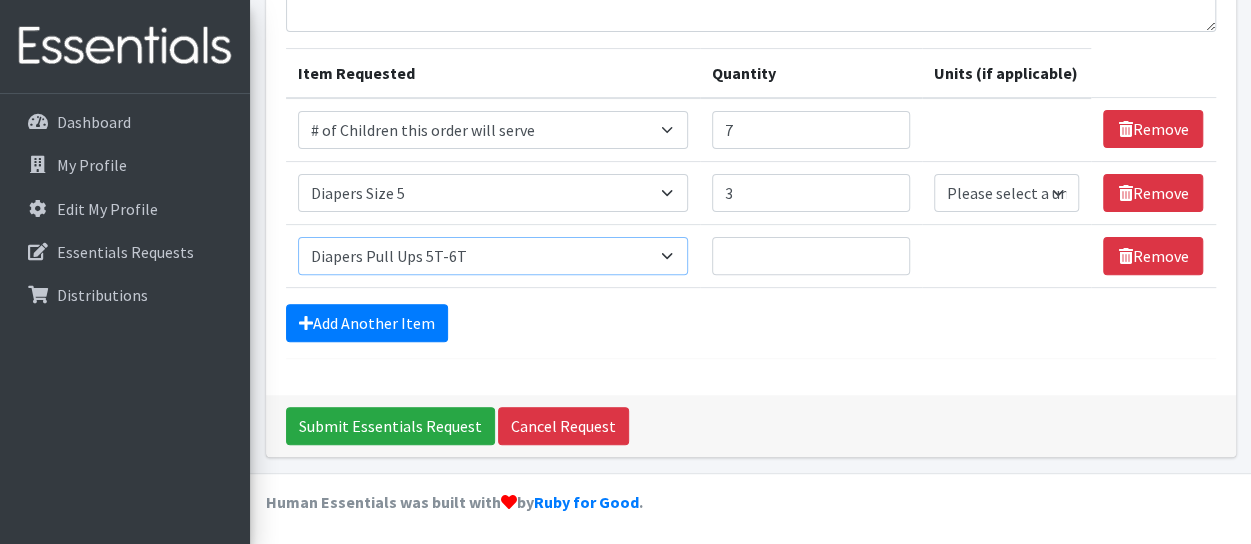click on "Select an item
# of Children this order will serve
# of Individuals Living in Household
Activity Mat
Baby Carriers
Bath Tubs
Bed Pads
Bibs
Birthday Box - Boy
Birthday Box - Girl
Blankets/Swaddlers/Sleepsacks
Books
Bottles
Breast Pump
Bundle Me's
Car Seat - 3in1 up to 80 lbs.
Car Seat - Infant up to 22lbs. w/ handle
Clothing Boys Spring/Summer 0-6 Months
Clothing Boys Spring/Summer 12-18 Months
Clothing Boys Spring/Summer 18-24 Months
Clothing Boys Spring/Summer 2T
Clothing Boys Spring/Summer 3T
Clothing Boys Spring/Summer 4T
Clothing Boys Spring/Summer 5T
Clothing Boys Spring/Summer 6-12 Months
Clothing Boys Spring/Summer Premie/NB
Clothing Girls Fall/Winter 6-12 Months
Clothing Girls Spring/Summer 0-6 Months
Clothing Girls Spring/Summer 12-18 Months
Clothing Girls Spring/Summer 18-24 Months
Clothing Girls Spring/Summer 2T
Clothing Girls Spring/Summer 3T
Clothing Girls Spring/Summer 4T
Clothing Girls Spring/Summer 5T
Diaper Bags" at bounding box center (493, 256) 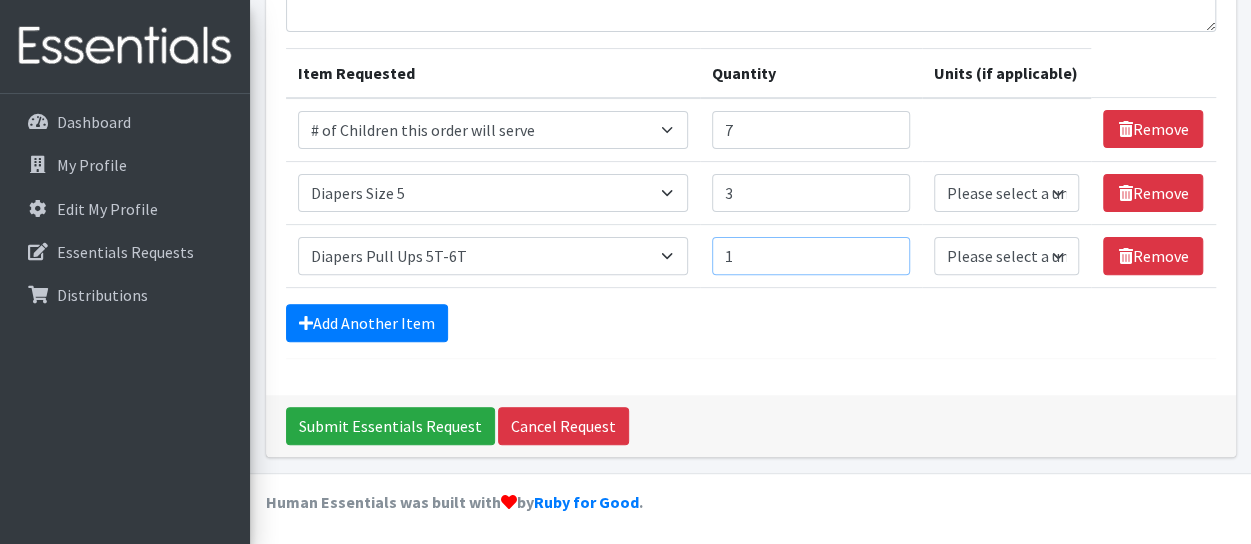 click on "1" at bounding box center (811, 256) 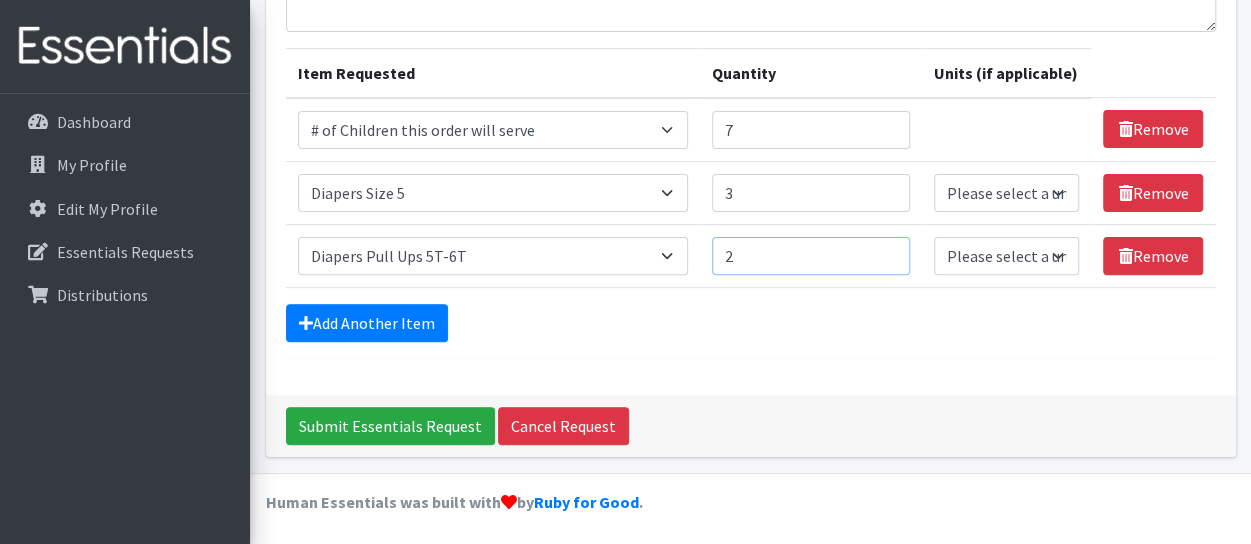 click on "2" at bounding box center (811, 256) 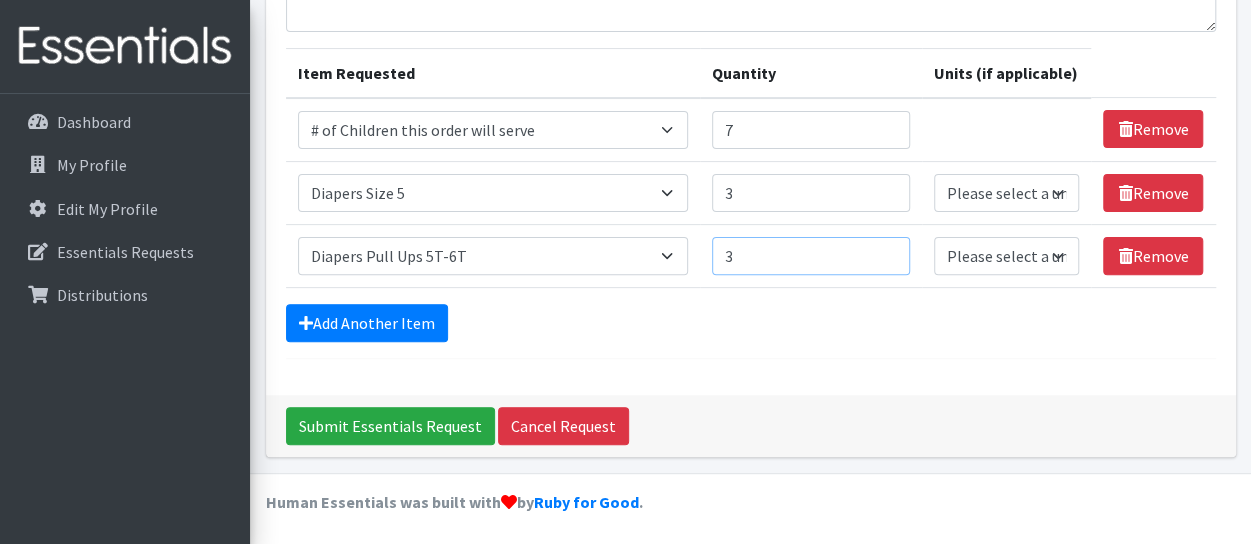 type on "3" 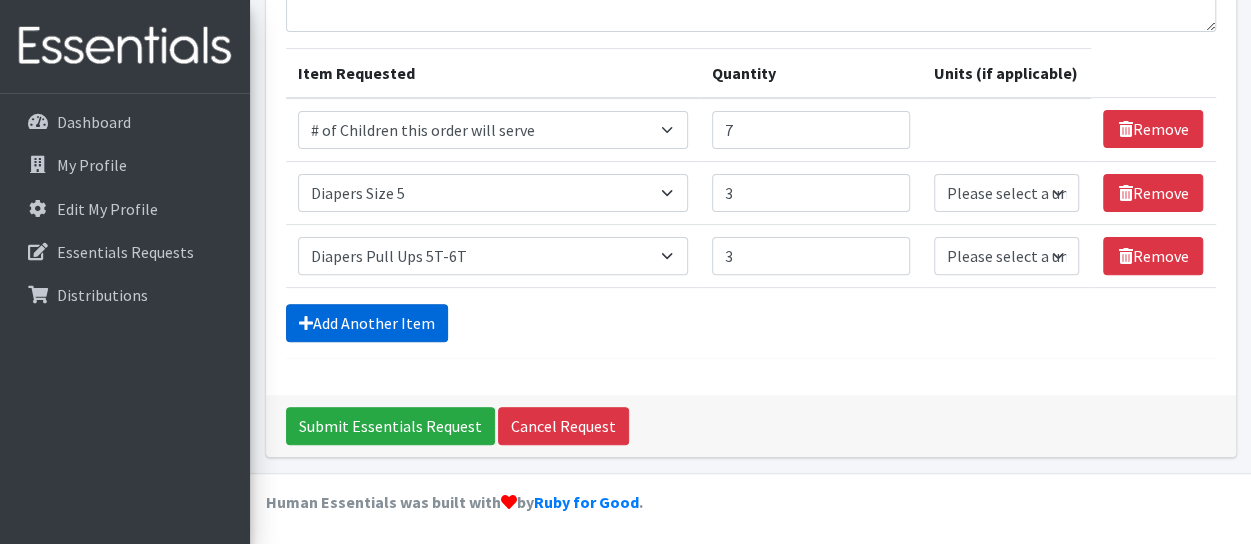 click on "Add Another Item" at bounding box center [367, 323] 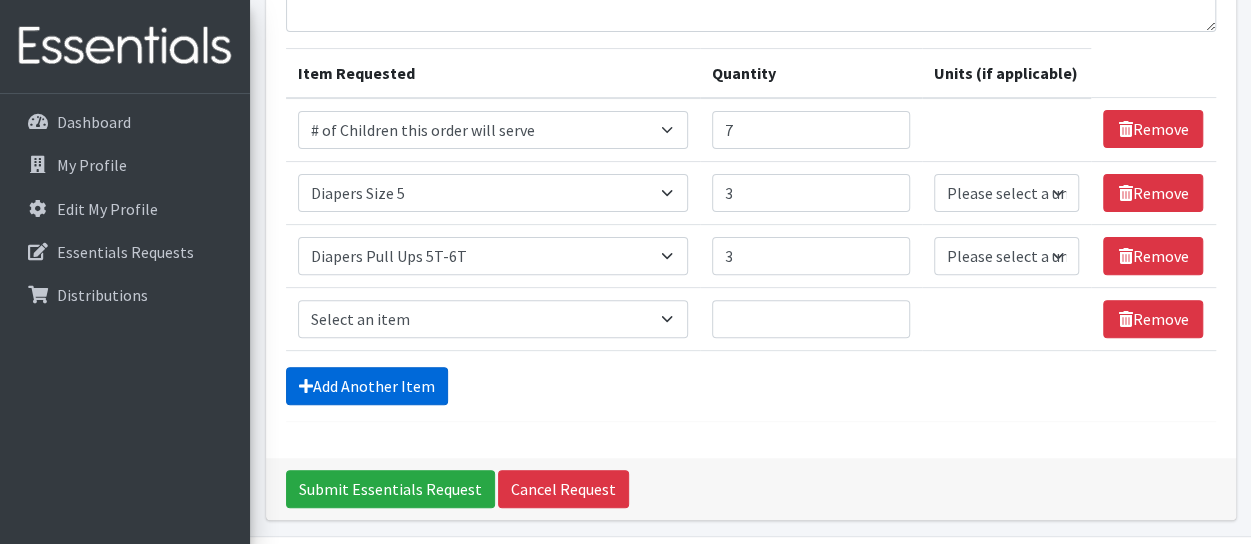 scroll, scrollTop: 274, scrollLeft: 0, axis: vertical 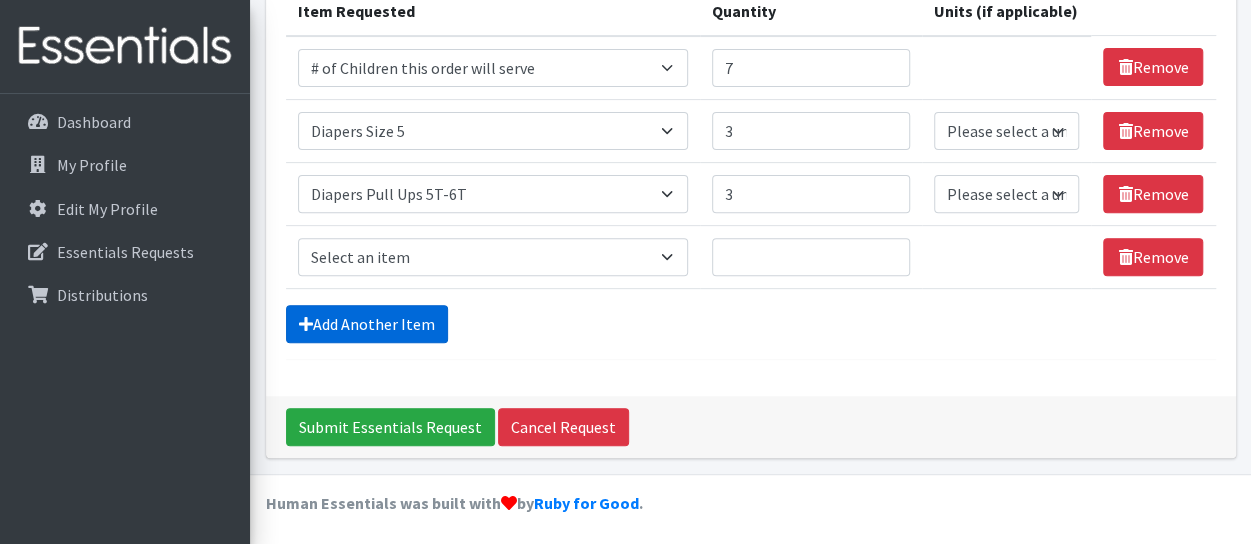click on "Add Another Item" at bounding box center (367, 324) 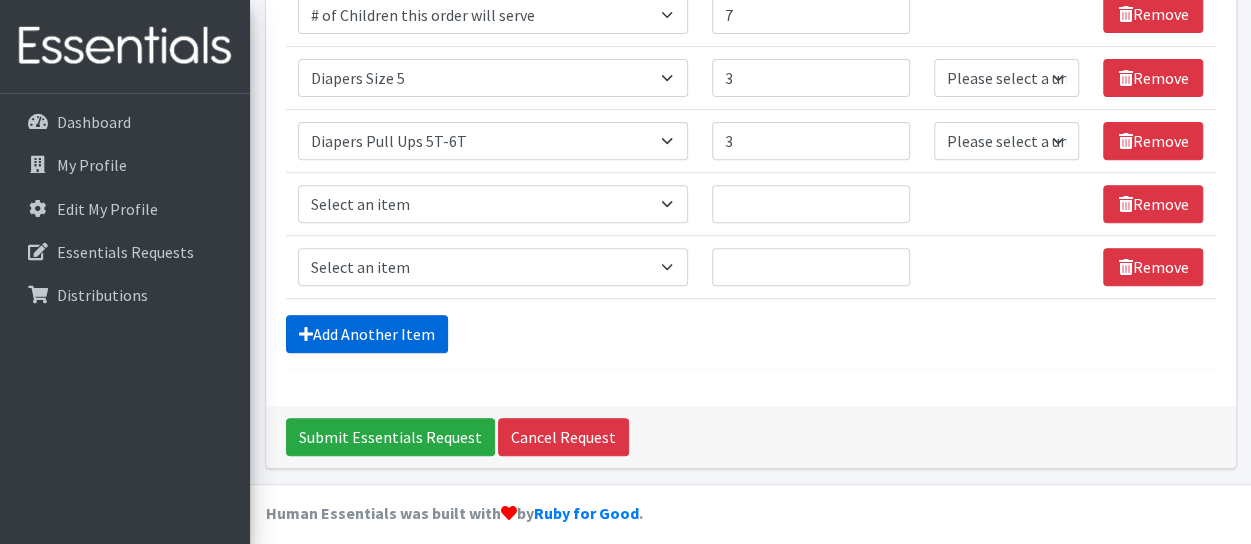 scroll, scrollTop: 337, scrollLeft: 0, axis: vertical 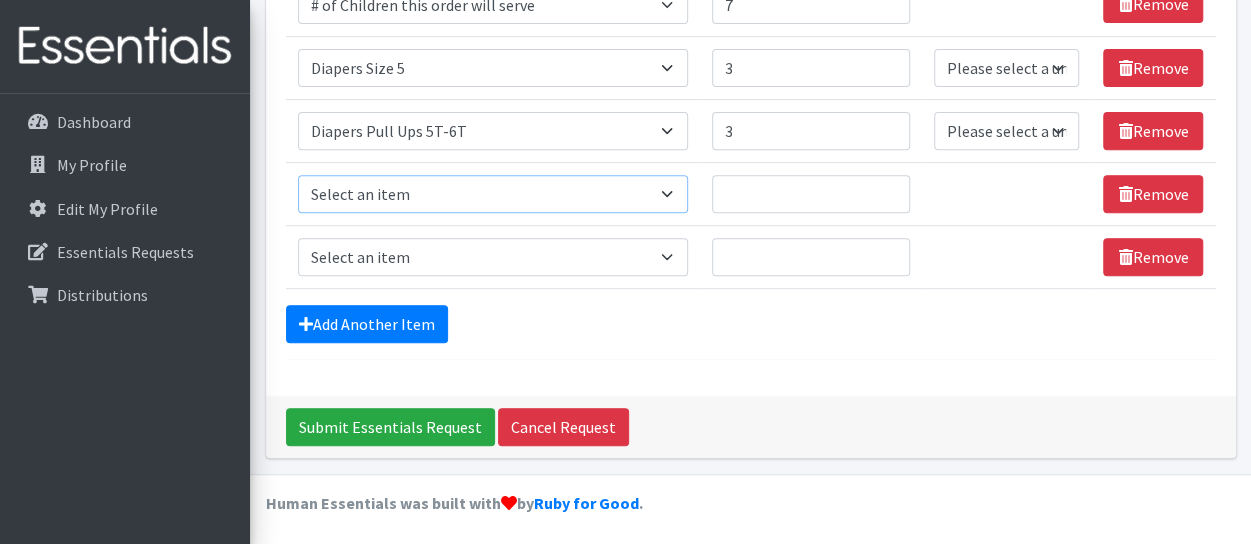 click on "Select an item
# of Children this order will serve
# of Individuals Living in Household
Activity Mat
Baby Carriers
Bath Tubs
Bed Pads
Bibs
Birthday Box - Boy
Birthday Box - Girl
Blankets/Swaddlers/Sleepsacks
Books
Bottles
Breast Pump
Bundle Me's
Car Seat - 3in1 up to 80 lbs.
Car Seat - Infant up to 22lbs. w/ handle
Clothing Boys Spring/Summer 0-6 Months
Clothing Boys Spring/Summer 12-18 Months
Clothing Boys Spring/Summer 18-24 Months
Clothing Boys Spring/Summer 2T
Clothing Boys Spring/Summer 3T
Clothing Boys Spring/Summer 4T
Clothing Boys Spring/Summer 5T
Clothing Boys Spring/Summer 6-12 Months
Clothing Boys Spring/Summer Premie/NB
Clothing Girls Fall/Winter 6-12 Months
Clothing Girls Spring/Summer 0-6 Months
Clothing Girls Spring/Summer 12-18 Months
Clothing Girls Spring/Summer 18-24 Months
Clothing Girls Spring/Summer 2T
Clothing Girls Spring/Summer 3T
Clothing Girls Spring/Summer 4T
Clothing Girls Spring/Summer 5T
Diaper Bags" at bounding box center (493, 194) 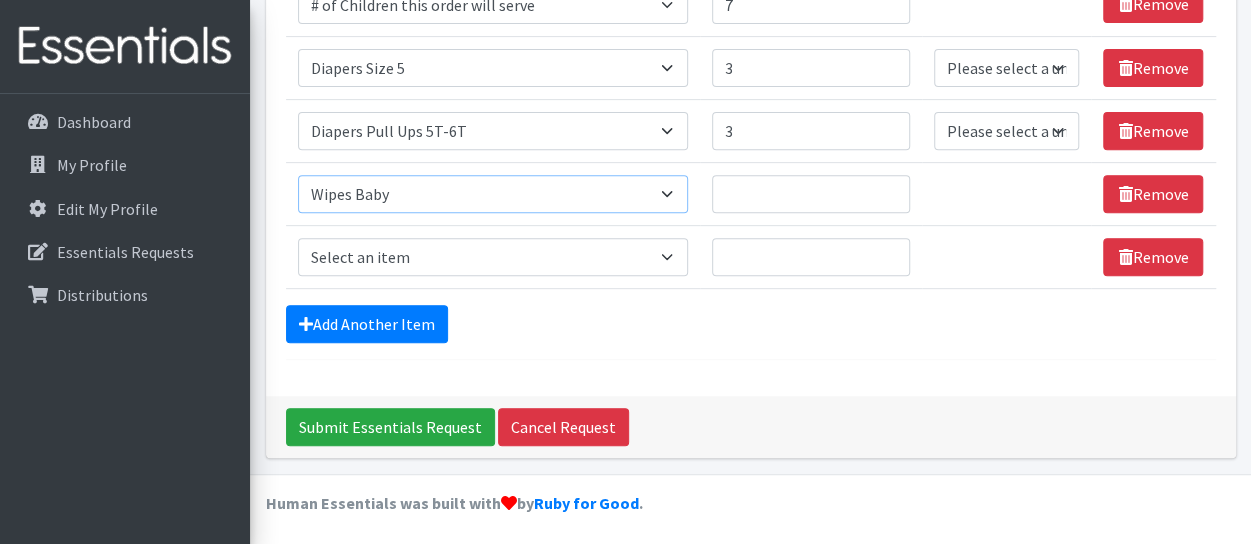 click on "Select an item
# of Children this order will serve
# of Individuals Living in Household
Activity Mat
Baby Carriers
Bath Tubs
Bed Pads
Bibs
Birthday Box - Boy
Birthday Box - Girl
Blankets/Swaddlers/Sleepsacks
Books
Bottles
Breast Pump
Bundle Me's
Car Seat - 3in1 up to 80 lbs.
Car Seat - Infant up to 22lbs. w/ handle
Clothing Boys Spring/Summer 0-6 Months
Clothing Boys Spring/Summer 12-18 Months
Clothing Boys Spring/Summer 18-24 Months
Clothing Boys Spring/Summer 2T
Clothing Boys Spring/Summer 3T
Clothing Boys Spring/Summer 4T
Clothing Boys Spring/Summer 5T
Clothing Boys Spring/Summer 6-12 Months
Clothing Boys Spring/Summer Premie/NB
Clothing Girls Fall/Winter 6-12 Months
Clothing Girls Spring/Summer 0-6 Months
Clothing Girls Spring/Summer 12-18 Months
Clothing Girls Spring/Summer 18-24 Months
Clothing Girls Spring/Summer 2T
Clothing Girls Spring/Summer 3T
Clothing Girls Spring/Summer 4T
Clothing Girls Spring/Summer 5T
Diaper Bags" at bounding box center [493, 194] 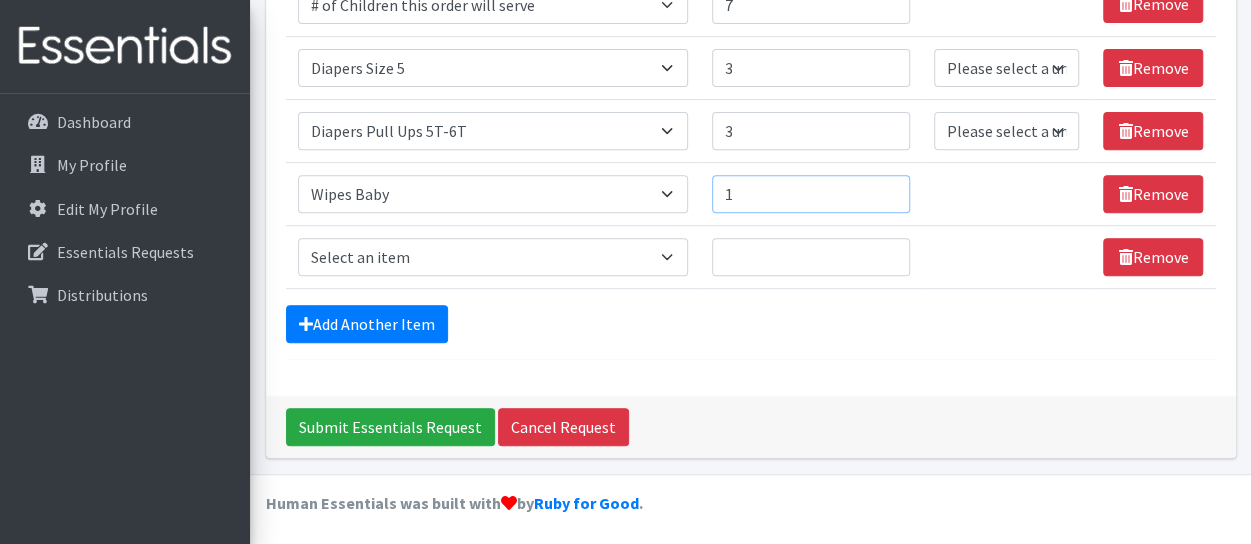 click on "1" at bounding box center (811, 194) 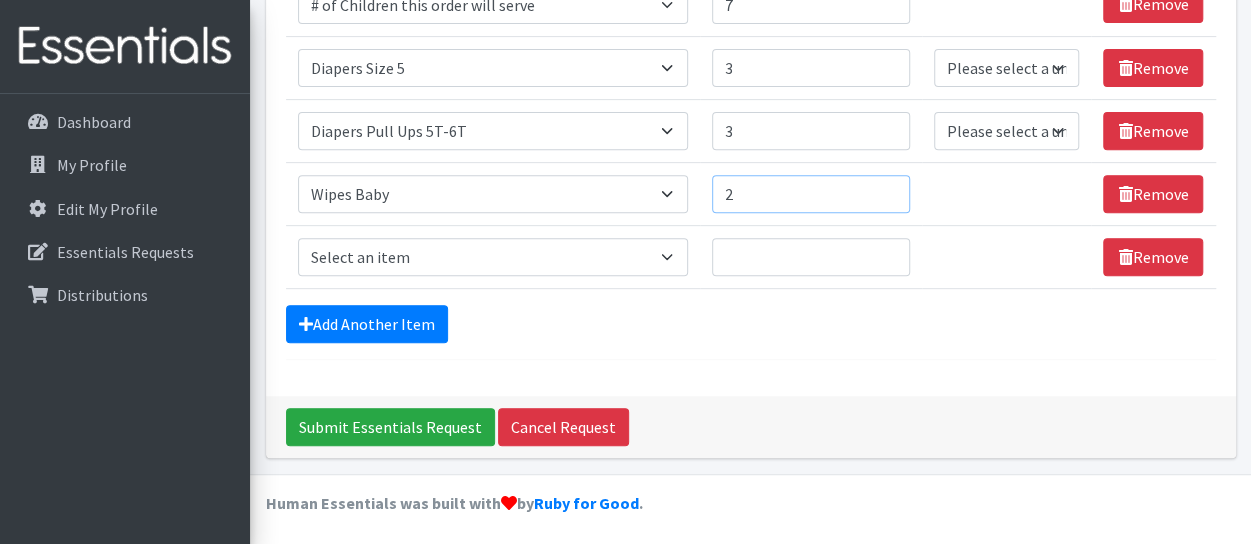 click on "2" at bounding box center [811, 194] 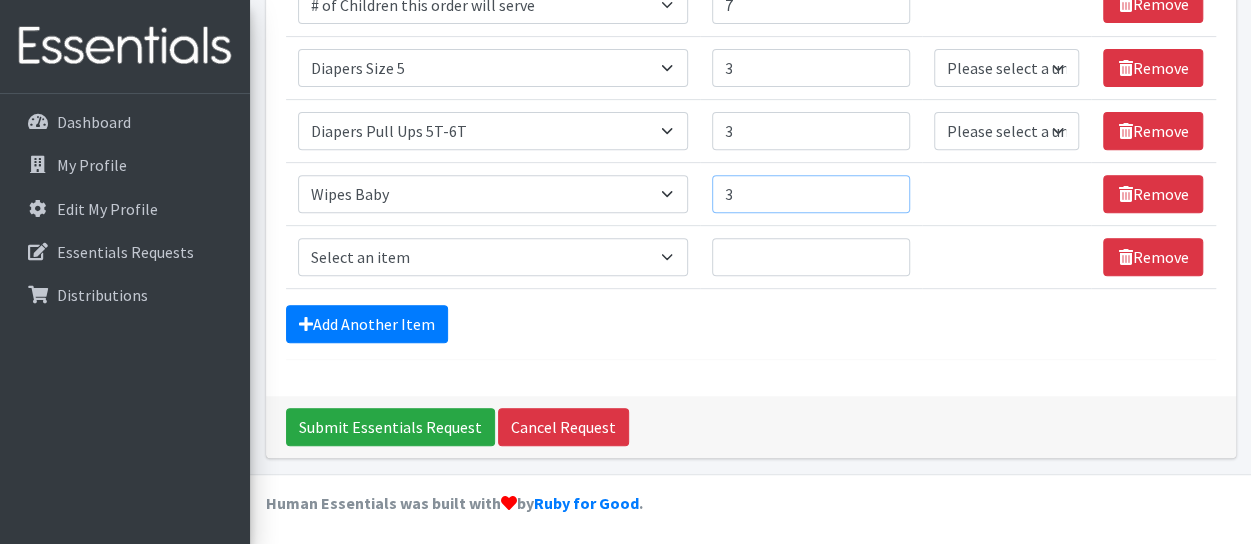 click on "3" at bounding box center (811, 194) 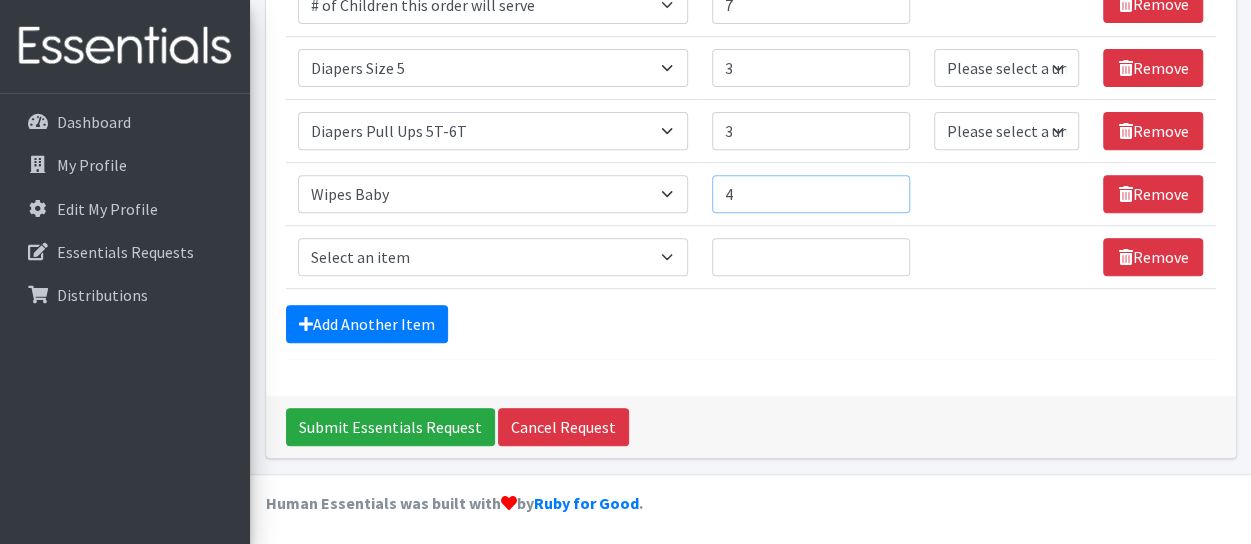 click on "4" at bounding box center (811, 194) 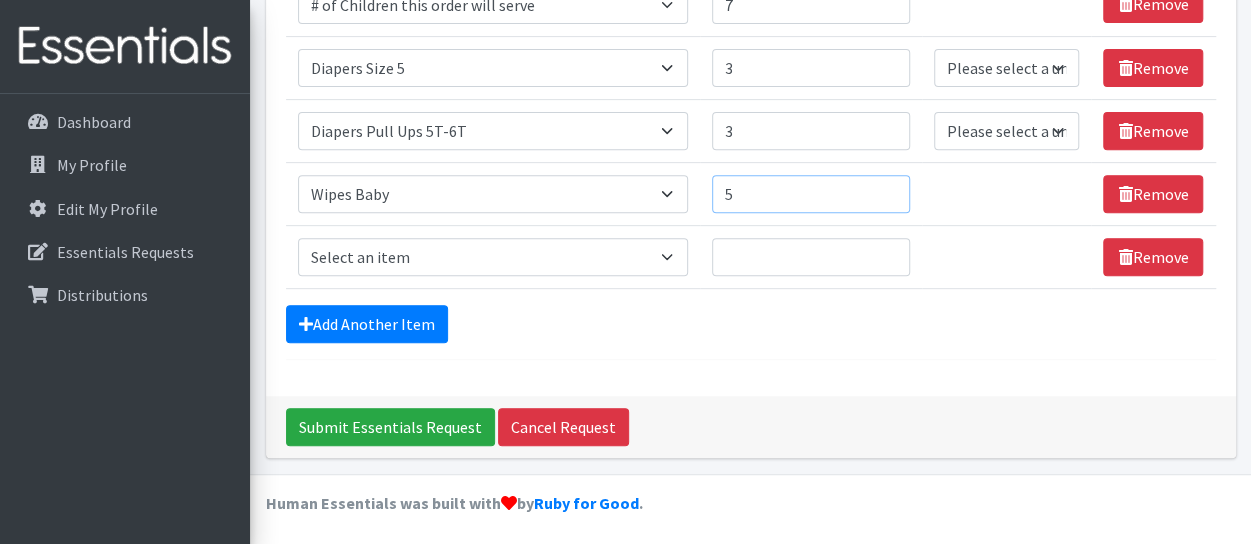 click on "5" at bounding box center (811, 194) 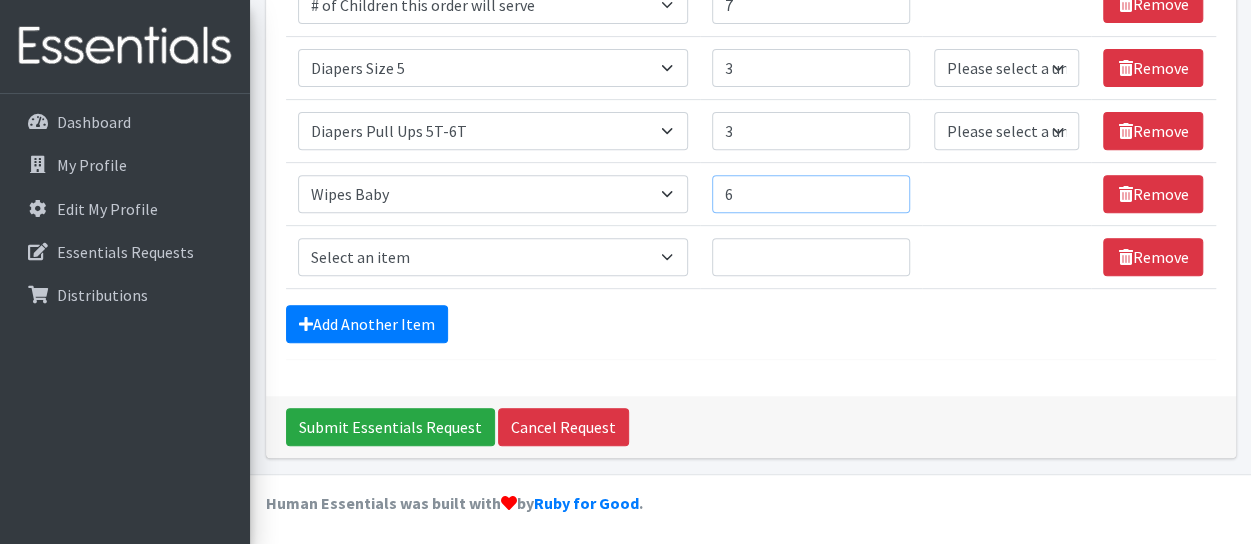 type on "6" 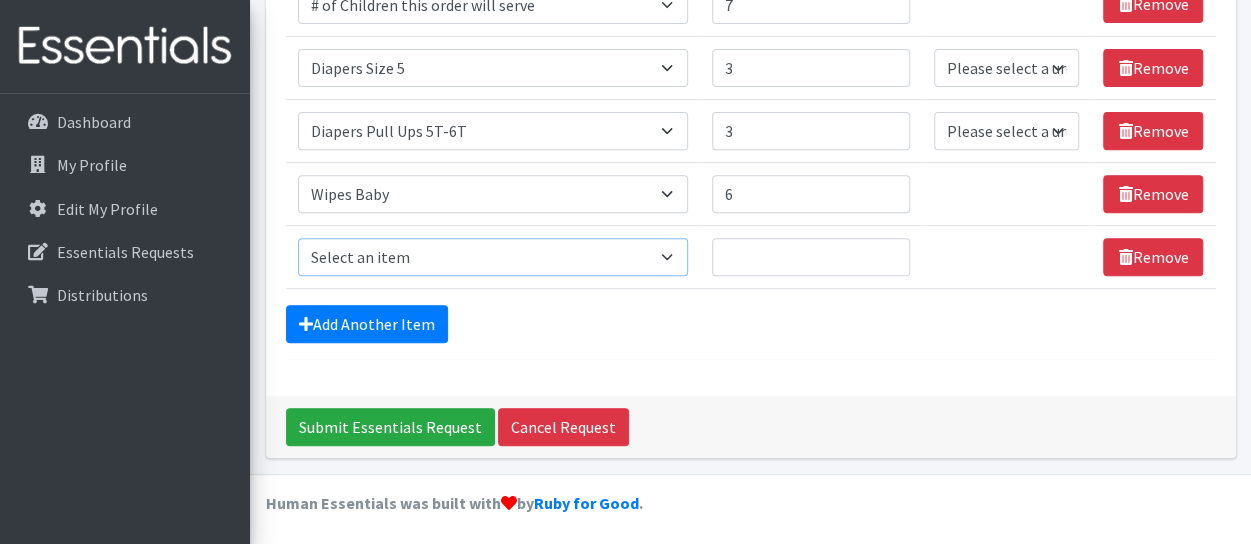 click on "Select an item
# of Children this order will serve
# of Individuals Living in Household
Activity Mat
Baby Carriers
Bath Tubs
Bed Pads
Bibs
Birthday Box - Boy
Birthday Box - Girl
Blankets/Swaddlers/Sleepsacks
Books
Bottles
Breast Pump
Bundle Me's
Car Seat - 3in1 up to 80 lbs.
Car Seat - Infant up to 22lbs. w/ handle
Clothing Boys Spring/Summer 0-6 Months
Clothing Boys Spring/Summer 12-18 Months
Clothing Boys Spring/Summer 18-24 Months
Clothing Boys Spring/Summer 2T
Clothing Boys Spring/Summer 3T
Clothing Boys Spring/Summer 4T
Clothing Boys Spring/Summer 5T
Clothing Boys Spring/Summer 6-12 Months
Clothing Boys Spring/Summer Premie/NB
Clothing Girls Fall/Winter 6-12 Months
Clothing Girls Spring/Summer 0-6 Months
Clothing Girls Spring/Summer 12-18 Months
Clothing Girls Spring/Summer 18-24 Months
Clothing Girls Spring/Summer 2T
Clothing Girls Spring/Summer 3T
Clothing Girls Spring/Summer 4T
Clothing Girls Spring/Summer 5T
Diaper Bags" at bounding box center (493, 257) 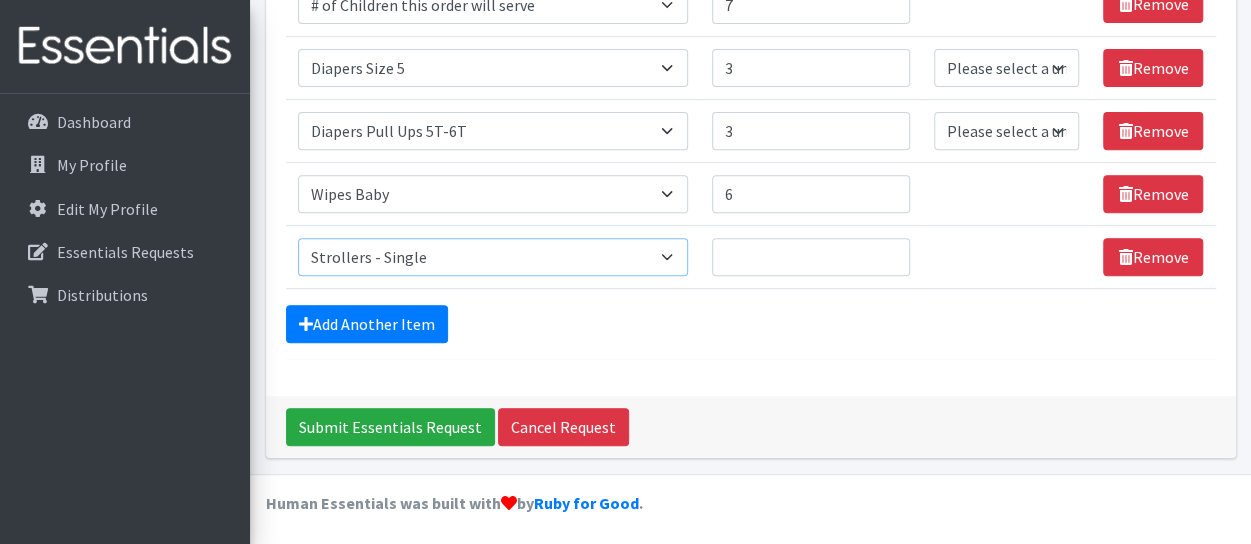 click on "Select an item
# of Children this order will serve
# of Individuals Living in Household
Activity Mat
Baby Carriers
Bath Tubs
Bed Pads
Bibs
Birthday Box - Boy
Birthday Box - Girl
Blankets/Swaddlers/Sleepsacks
Books
Bottles
Breast Pump
Bundle Me's
Car Seat - 3in1 up to 80 lbs.
Car Seat - Infant up to 22lbs. w/ handle
Clothing Boys Spring/Summer 0-6 Months
Clothing Boys Spring/Summer 12-18 Months
Clothing Boys Spring/Summer 18-24 Months
Clothing Boys Spring/Summer 2T
Clothing Boys Spring/Summer 3T
Clothing Boys Spring/Summer 4T
Clothing Boys Spring/Summer 5T
Clothing Boys Spring/Summer 6-12 Months
Clothing Boys Spring/Summer Premie/NB
Clothing Girls Fall/Winter 6-12 Months
Clothing Girls Spring/Summer 0-6 Months
Clothing Girls Spring/Summer 12-18 Months
Clothing Girls Spring/Summer 18-24 Months
Clothing Girls Spring/Summer 2T
Clothing Girls Spring/Summer 3T
Clothing Girls Spring/Summer 4T
Clothing Girls Spring/Summer 5T
Diaper Bags" at bounding box center (493, 257) 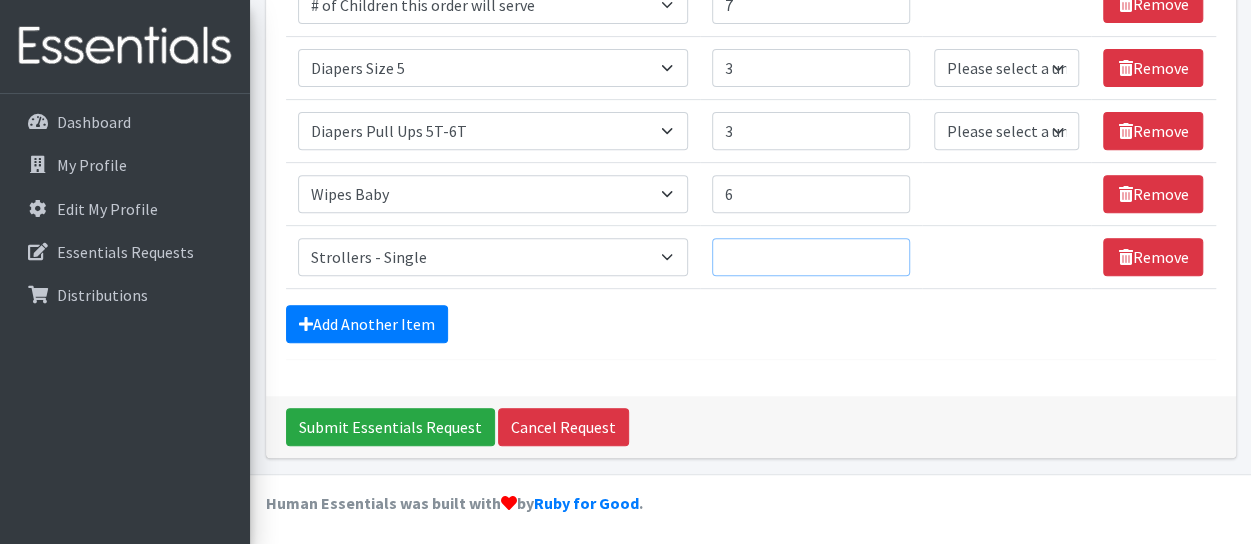 click on "Quantity" at bounding box center [811, 257] 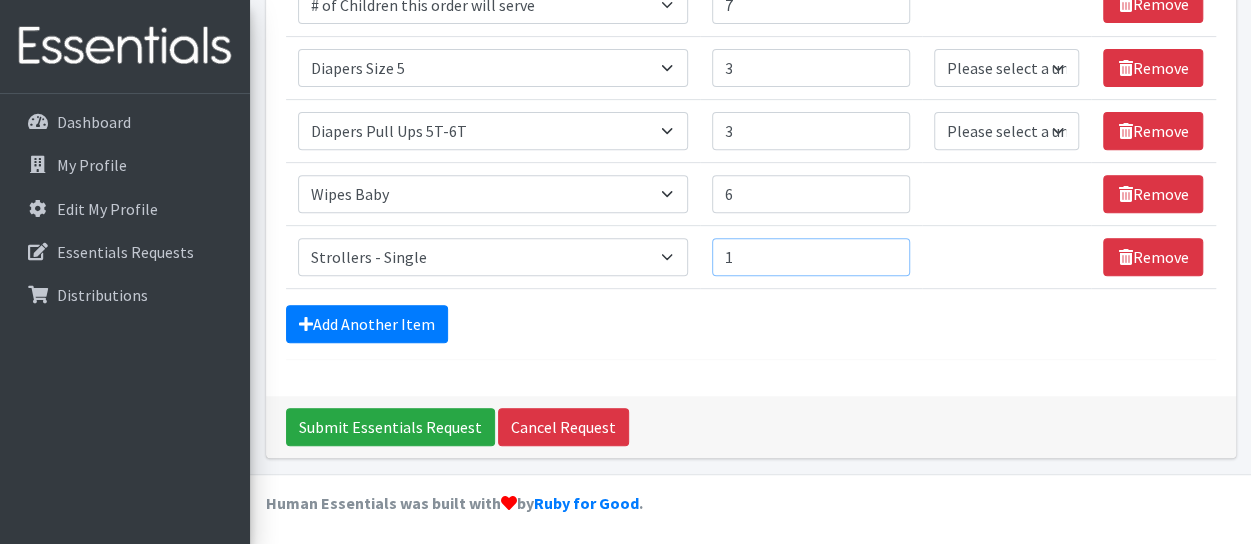 type on "1" 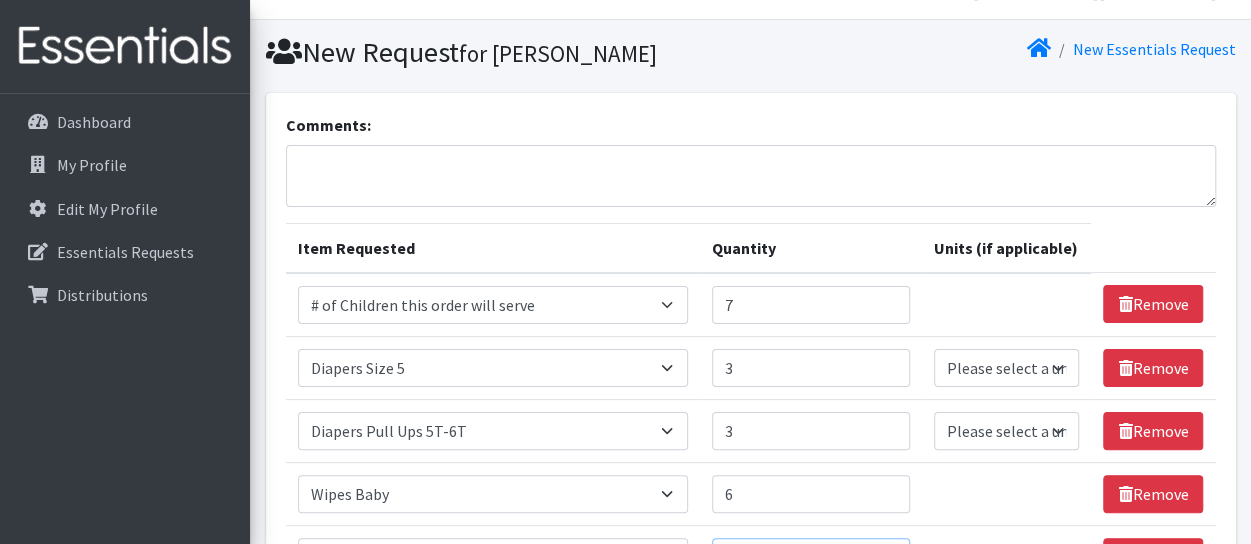 scroll, scrollTop: 0, scrollLeft: 0, axis: both 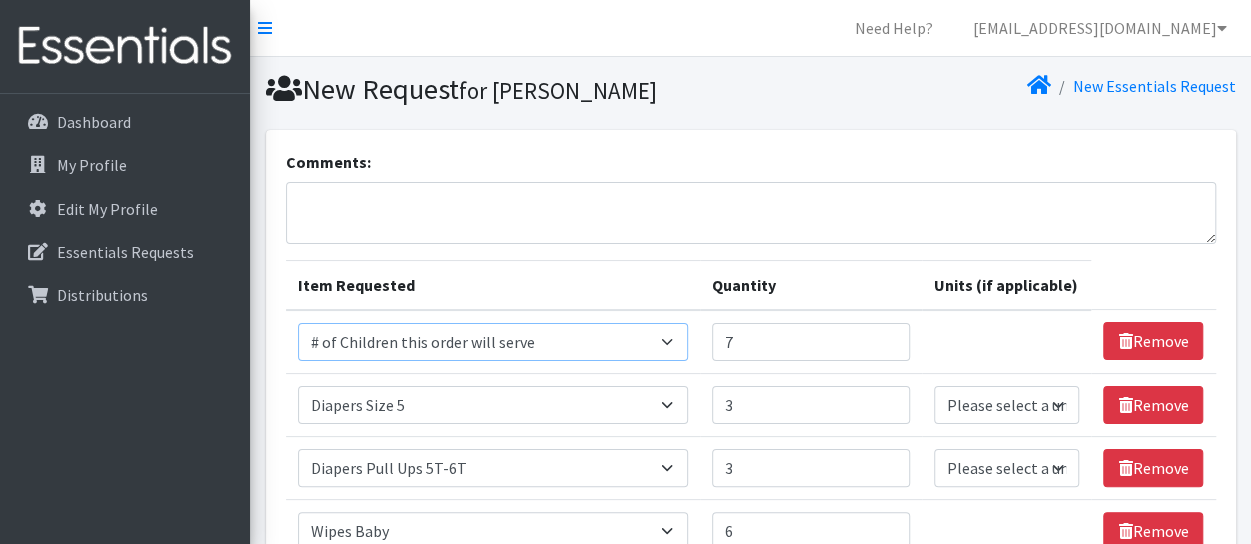click on "Select an item
# of Children this order will serve
# of Individuals Living in Household
Activity Mat
Baby Carriers
Bath Tubs
Bed Pads
Bibs
Birthday Box - Boy
Birthday Box - Girl
Blankets/Swaddlers/Sleepsacks
Books
Bottles
Breast Pump
Bundle Me's
Car Seat - 3in1 up to 80 lbs.
Car Seat - Infant up to 22lbs. w/ handle
Clothing Boys Spring/Summer 0-6 Months
Clothing Boys Spring/Summer 12-18 Months
Clothing Boys Spring/Summer 18-24 Months
Clothing Boys Spring/Summer 2T
Clothing Boys Spring/Summer 3T
Clothing Boys Spring/Summer 4T
Clothing Boys Spring/Summer 5T
Clothing Boys Spring/Summer 6-12 Months
Clothing Boys Spring/Summer Premie/NB
Clothing Girls Fall/Winter 6-12 Months
Clothing Girls Spring/Summer 0-6 Months
Clothing Girls Spring/Summer 12-18 Months
Clothing Girls Spring/Summer 18-24 Months
Clothing Girls Spring/Summer 2T
Clothing Girls Spring/Summer 3T
Clothing Girls Spring/Summer 4T
Clothing Girls Spring/Summer 5T
Diaper Bags" at bounding box center (493, 342) 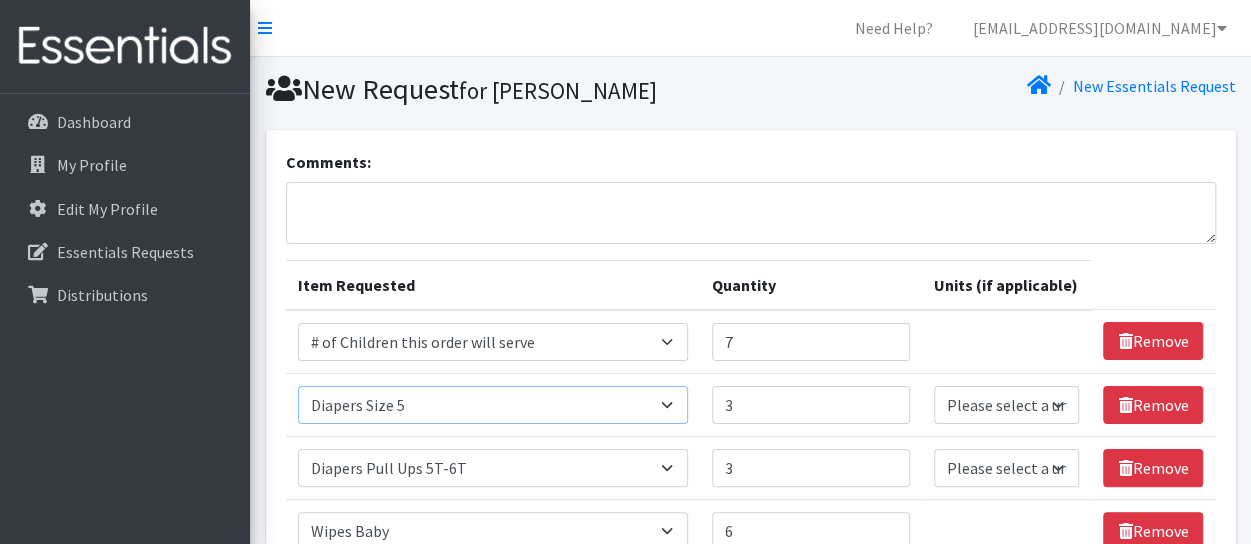 click on "Select an item
# of Children this order will serve
# of Individuals Living in Household
Activity Mat
Baby Carriers
Bath Tubs
Bed Pads
Bibs
Birthday Box - Boy
Birthday Box - Girl
Blankets/Swaddlers/Sleepsacks
Books
Bottles
Breast Pump
Bundle Me's
Car Seat - 3in1 up to 80 lbs.
Car Seat - Infant up to 22lbs. w/ handle
Clothing Boys Spring/Summer 0-6 Months
Clothing Boys Spring/Summer 12-18 Months
Clothing Boys Spring/Summer 18-24 Months
Clothing Boys Spring/Summer 2T
Clothing Boys Spring/Summer 3T
Clothing Boys Spring/Summer 4T
Clothing Boys Spring/Summer 5T
Clothing Boys Spring/Summer 6-12 Months
Clothing Boys Spring/Summer Premie/NB
Clothing Girls Fall/Winter 6-12 Months
Clothing Girls Spring/Summer 0-6 Months
Clothing Girls Spring/Summer 12-18 Months
Clothing Girls Spring/Summer 18-24 Months
Clothing Girls Spring/Summer 2T
Clothing Girls Spring/Summer 3T
Clothing Girls Spring/Summer 4T
Clothing Girls Spring/Summer 5T
Diaper Bags" at bounding box center [493, 405] 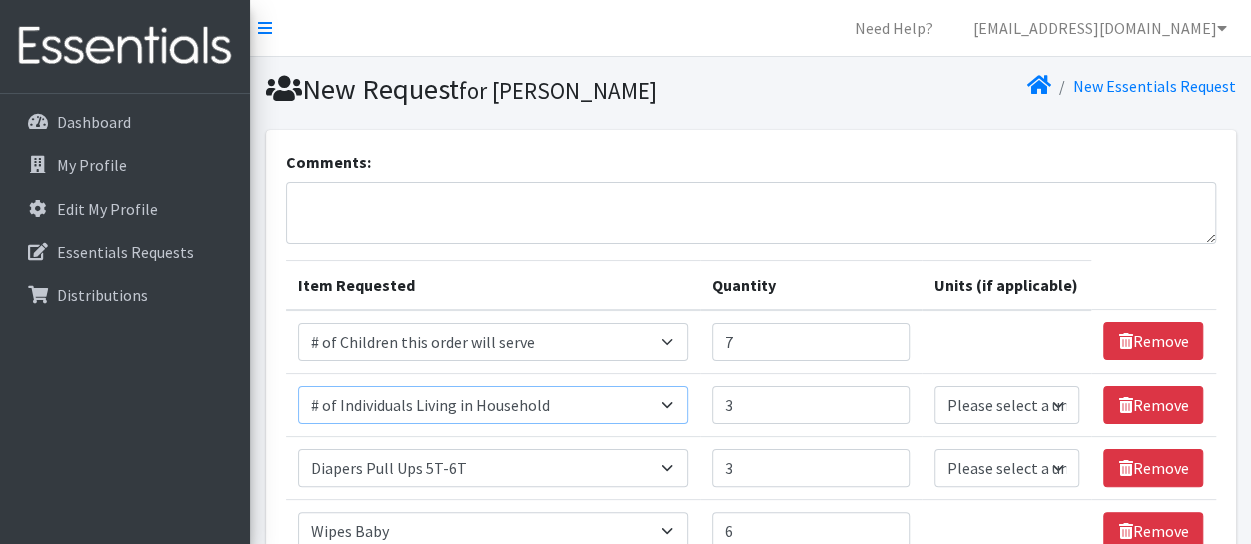 click on "Select an item
# of Children this order will serve
# of Individuals Living in Household
Activity Mat
Baby Carriers
Bath Tubs
Bed Pads
Bibs
Birthday Box - Boy
Birthday Box - Girl
Blankets/Swaddlers/Sleepsacks
Books
Bottles
Breast Pump
Bundle Me's
Car Seat - 3in1 up to 80 lbs.
Car Seat - Infant up to 22lbs. w/ handle
Clothing Boys Spring/Summer 0-6 Months
Clothing Boys Spring/Summer 12-18 Months
Clothing Boys Spring/Summer 18-24 Months
Clothing Boys Spring/Summer 2T
Clothing Boys Spring/Summer 3T
Clothing Boys Spring/Summer 4T
Clothing Boys Spring/Summer 5T
Clothing Boys Spring/Summer 6-12 Months
Clothing Boys Spring/Summer Premie/NB
Clothing Girls Fall/Winter 6-12 Months
Clothing Girls Spring/Summer 0-6 Months
Clothing Girls Spring/Summer 12-18 Months
Clothing Girls Spring/Summer 18-24 Months
Clothing Girls Spring/Summer 2T
Clothing Girls Spring/Summer 3T
Clothing Girls Spring/Summer 4T
Clothing Girls Spring/Summer 5T
Diaper Bags" at bounding box center [493, 405] 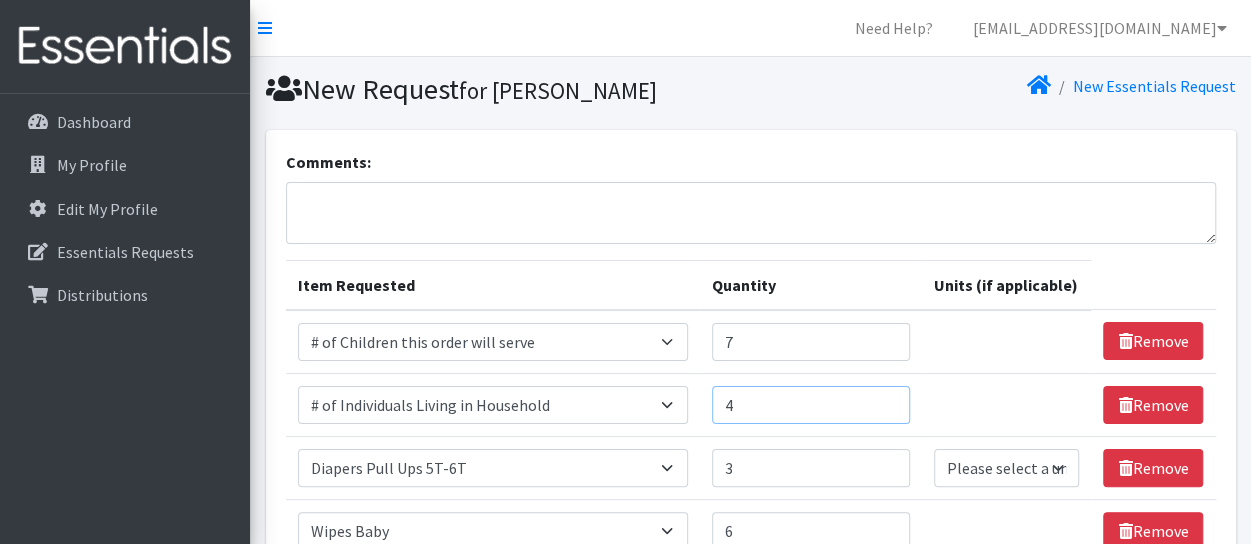 click on "4" at bounding box center [811, 405] 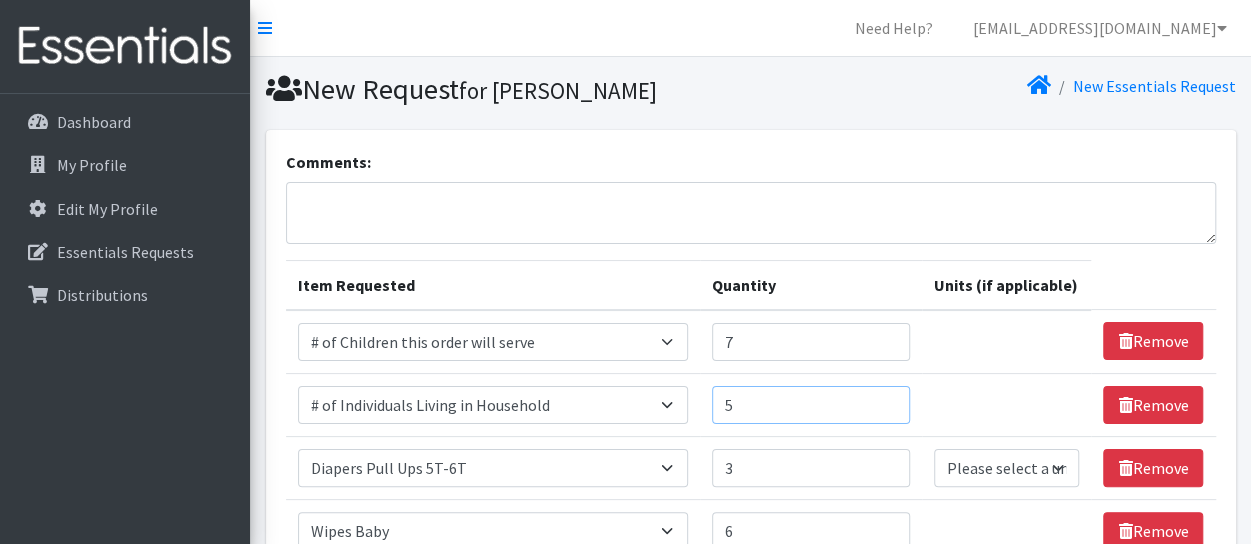 click on "5" at bounding box center (811, 405) 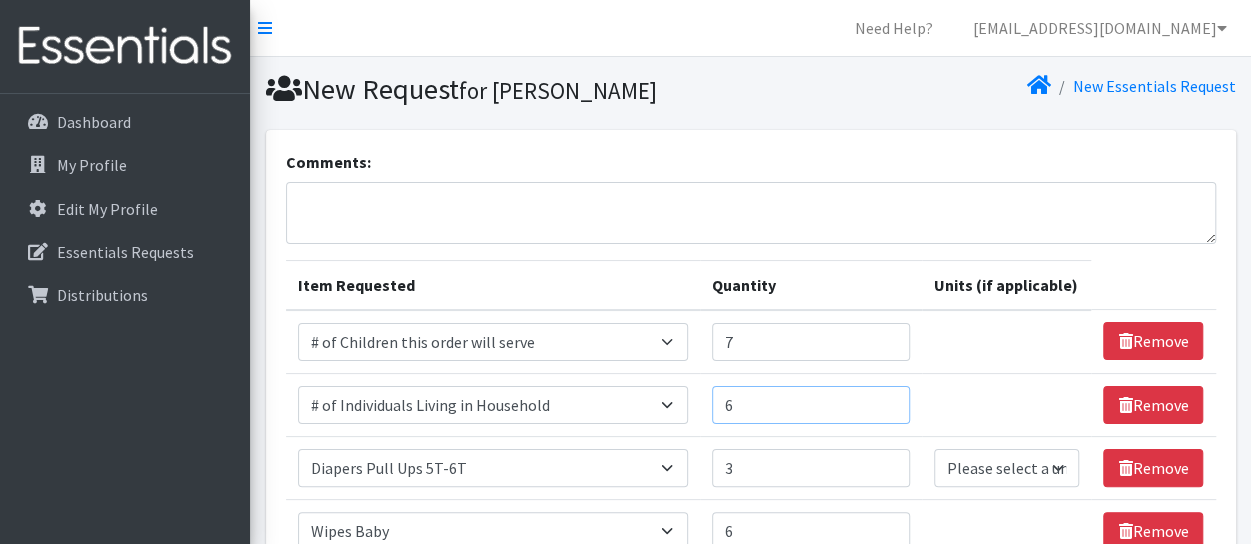click on "6" at bounding box center (811, 405) 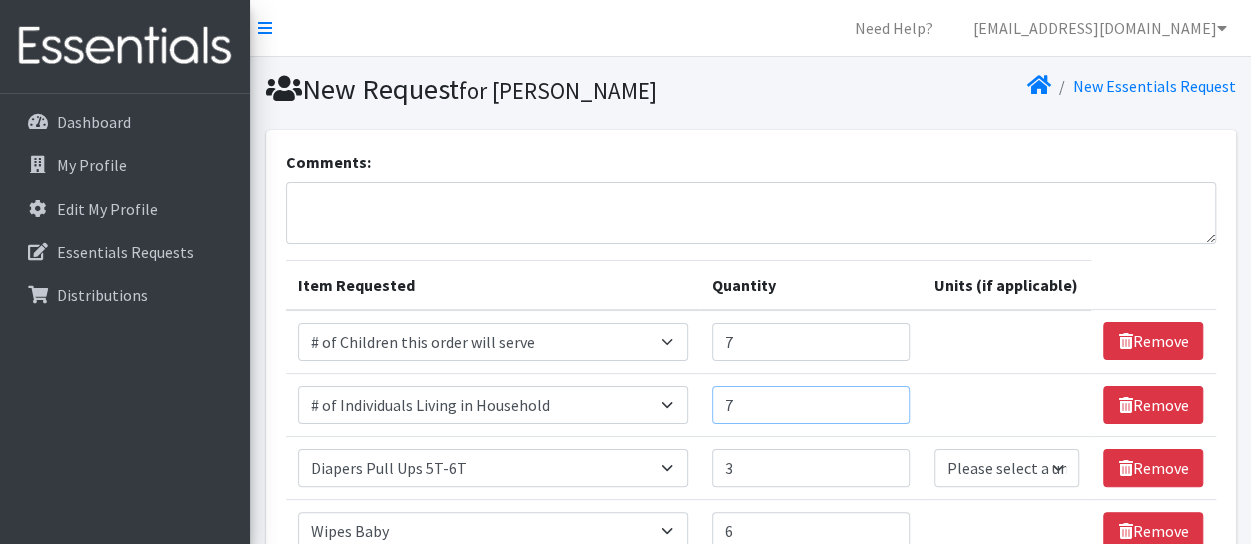 click on "7" at bounding box center (811, 405) 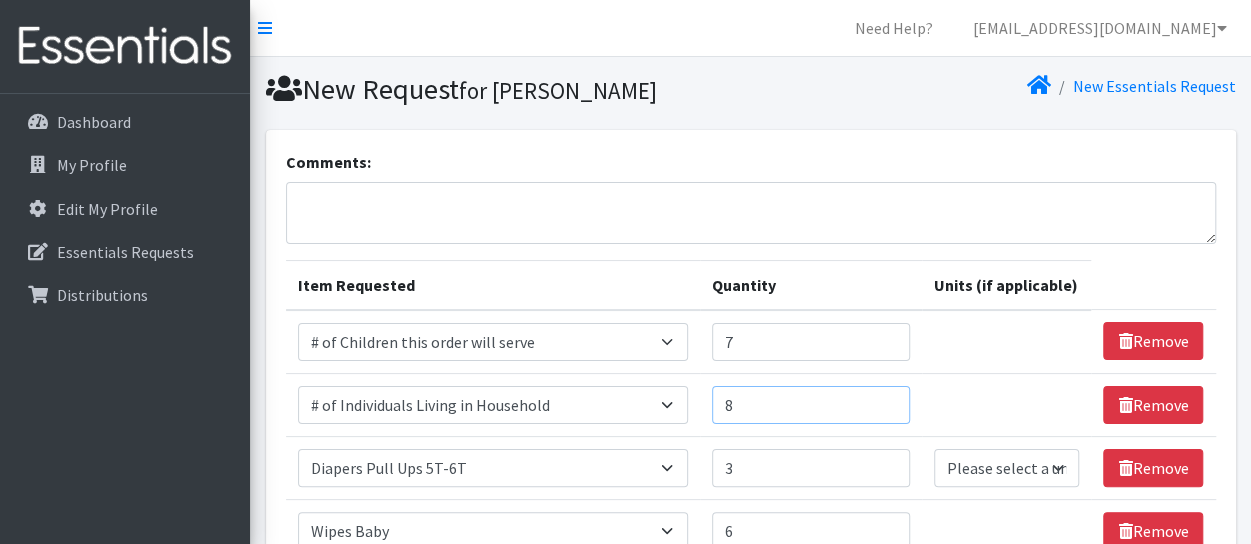 click on "8" at bounding box center (811, 405) 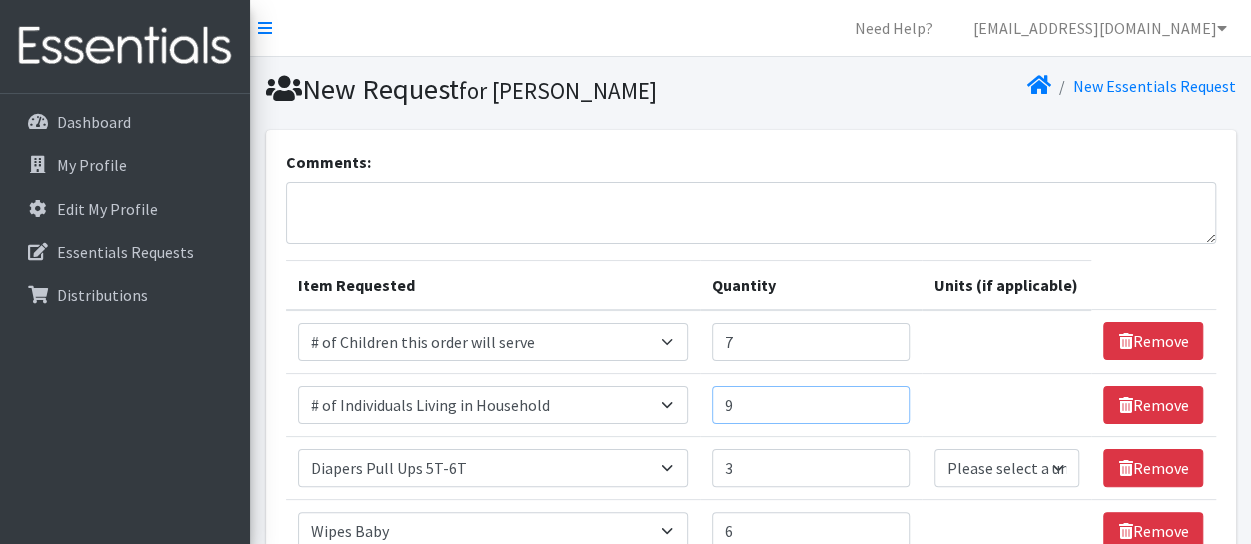 click on "9" at bounding box center (811, 405) 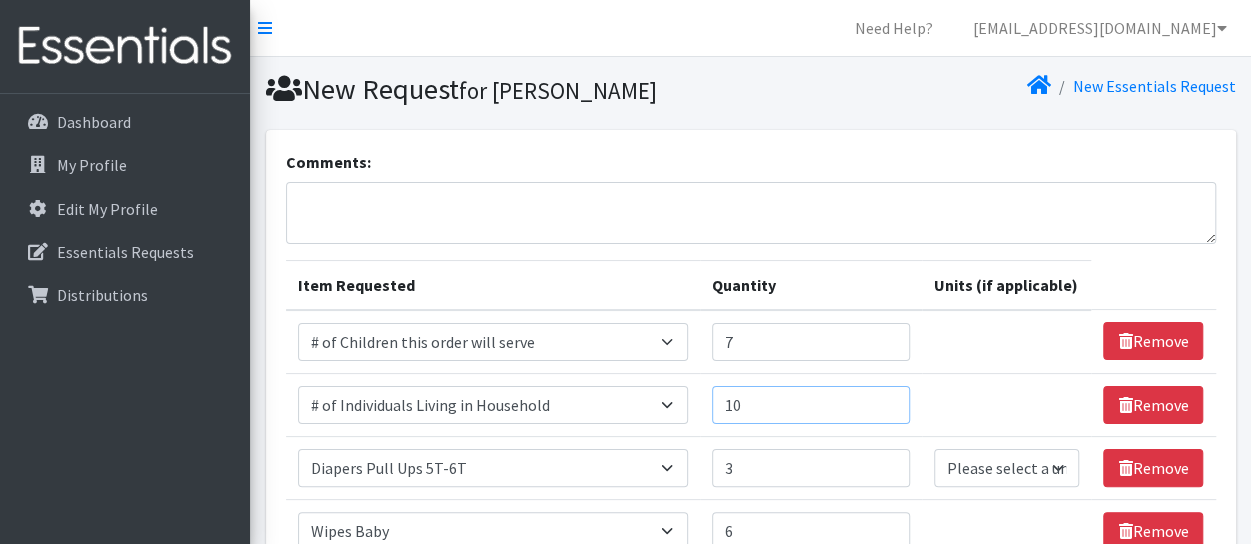 click on "10" at bounding box center (811, 405) 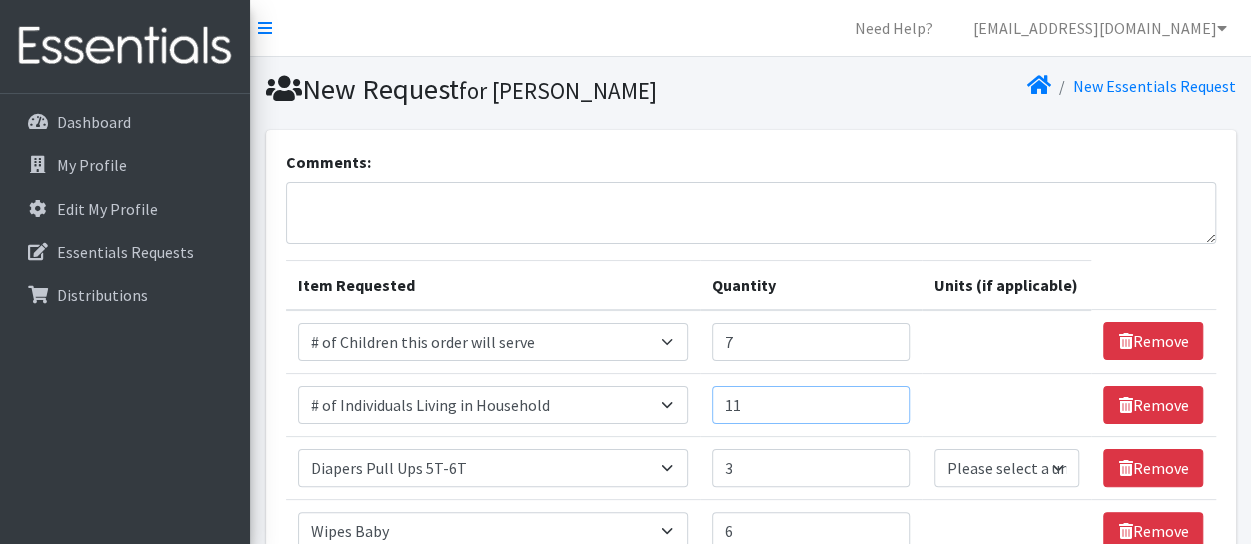 click on "11" at bounding box center (811, 405) 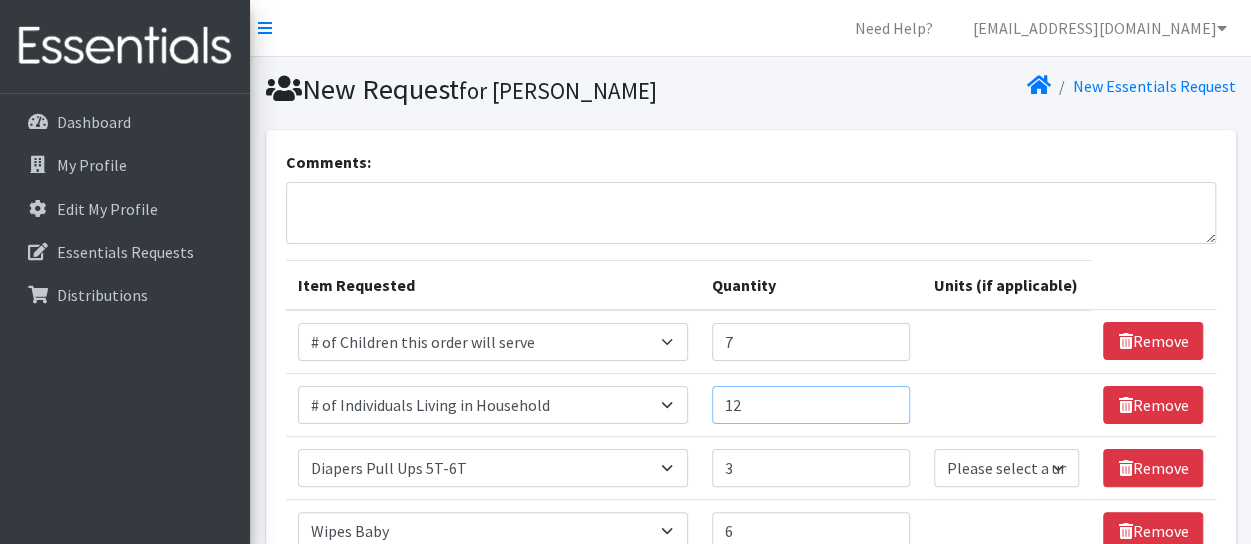click on "12" at bounding box center [811, 405] 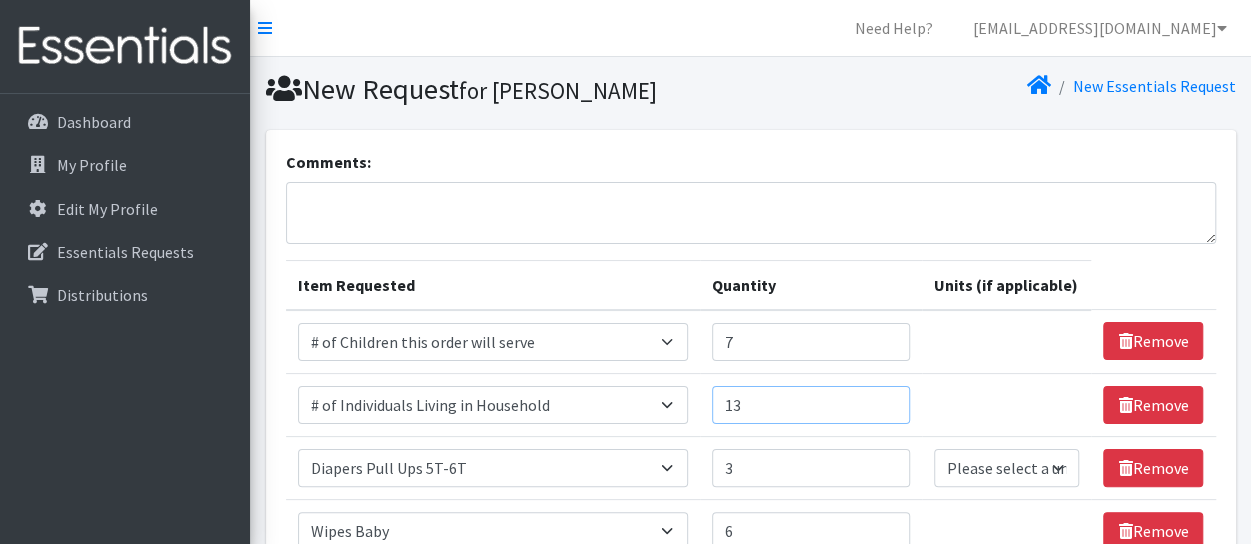type on "13" 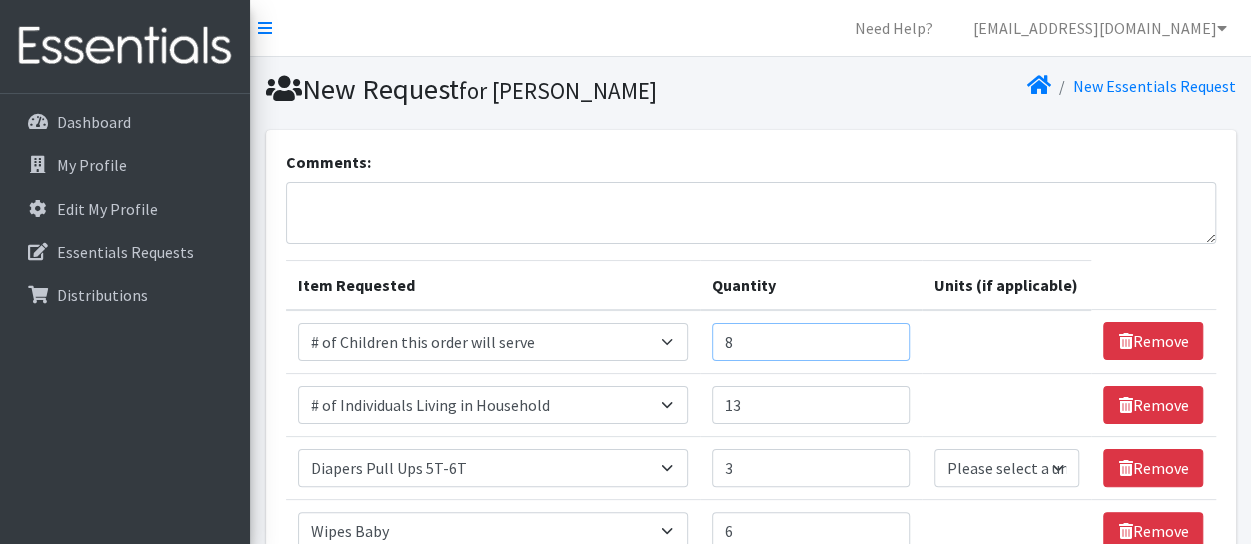 type on "8" 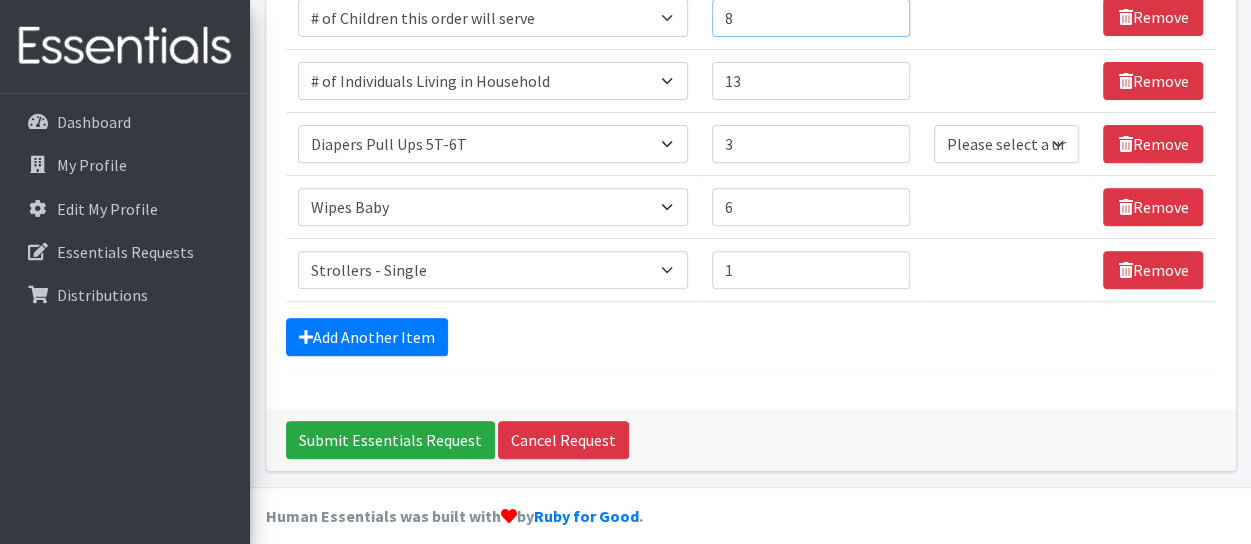 scroll, scrollTop: 337, scrollLeft: 0, axis: vertical 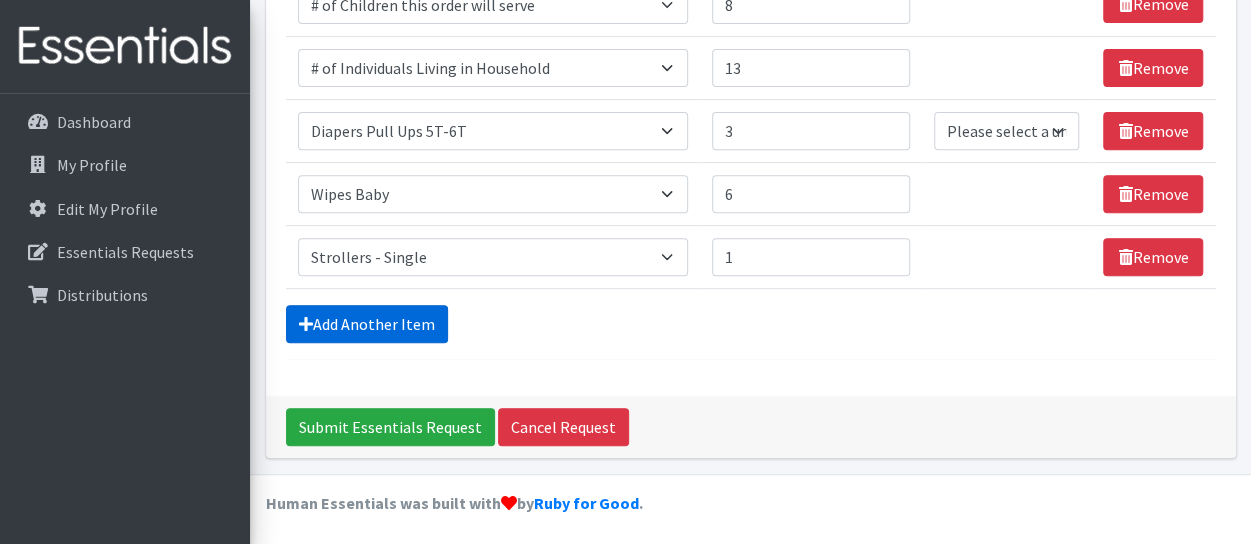 click on "Add Another Item" at bounding box center [367, 324] 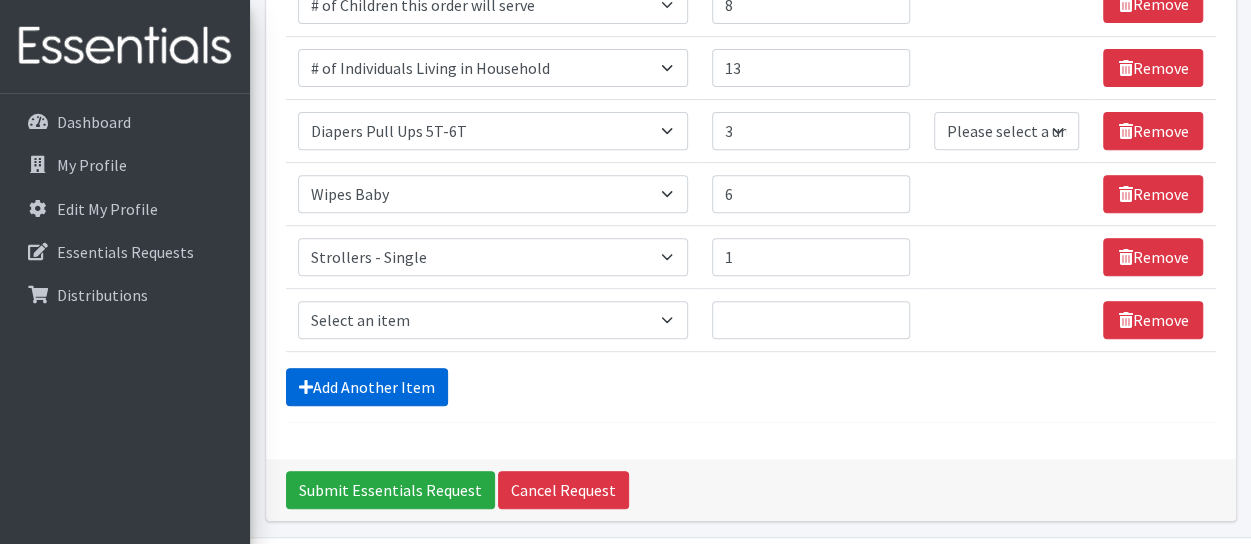 scroll, scrollTop: 400, scrollLeft: 0, axis: vertical 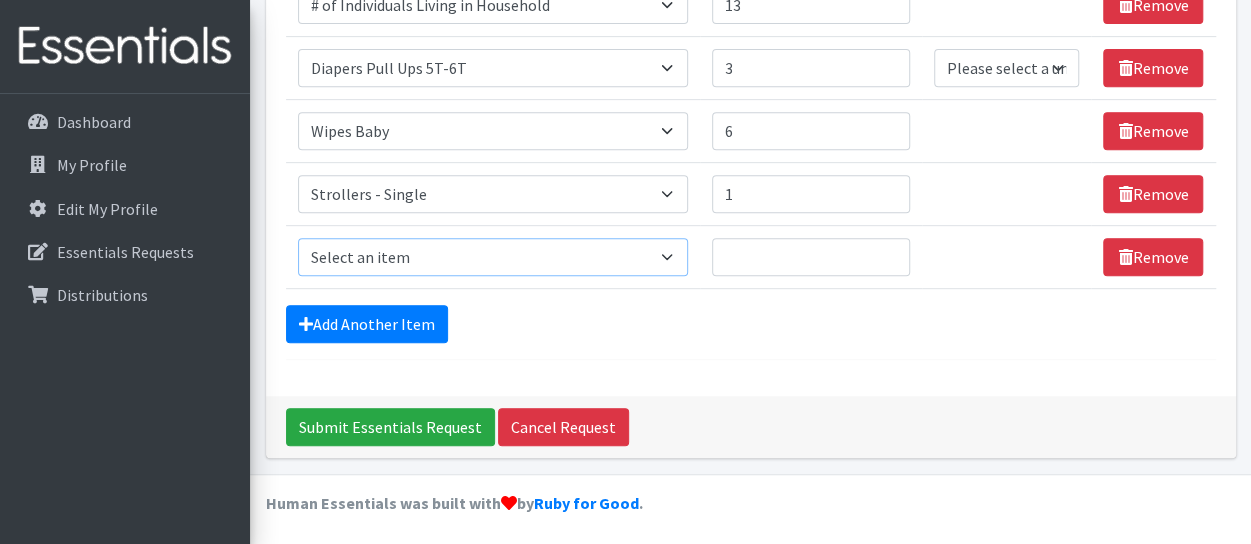 click on "Select an item
# of Children this order will serve
# of Individuals Living in Household
Activity Mat
Baby Carriers
Bath Tubs
Bed Pads
Bibs
Birthday Box - Boy
Birthday Box - Girl
Blankets/Swaddlers/Sleepsacks
Books
Bottles
Breast Pump
Bundle Me's
Car Seat - 3in1 up to 80 lbs.
Car Seat - Infant up to 22lbs. w/ handle
Clothing Boys Spring/Summer 0-6 Months
Clothing Boys Spring/Summer 12-18 Months
Clothing Boys Spring/Summer 18-24 Months
Clothing Boys Spring/Summer 2T
Clothing Boys Spring/Summer 3T
Clothing Boys Spring/Summer 4T
Clothing Boys Spring/Summer 5T
Clothing Boys Spring/Summer 6-12 Months
Clothing Boys Spring/Summer Premie/NB
Clothing Girls Fall/Winter 6-12 Months
Clothing Girls Spring/Summer 0-6 Months
Clothing Girls Spring/Summer 12-18 Months
Clothing Girls Spring/Summer 18-24 Months
Clothing Girls Spring/Summer 2T
Clothing Girls Spring/Summer 3T
Clothing Girls Spring/Summer 4T
Clothing Girls Spring/Summer 5T
Diaper Bags" at bounding box center [493, 257] 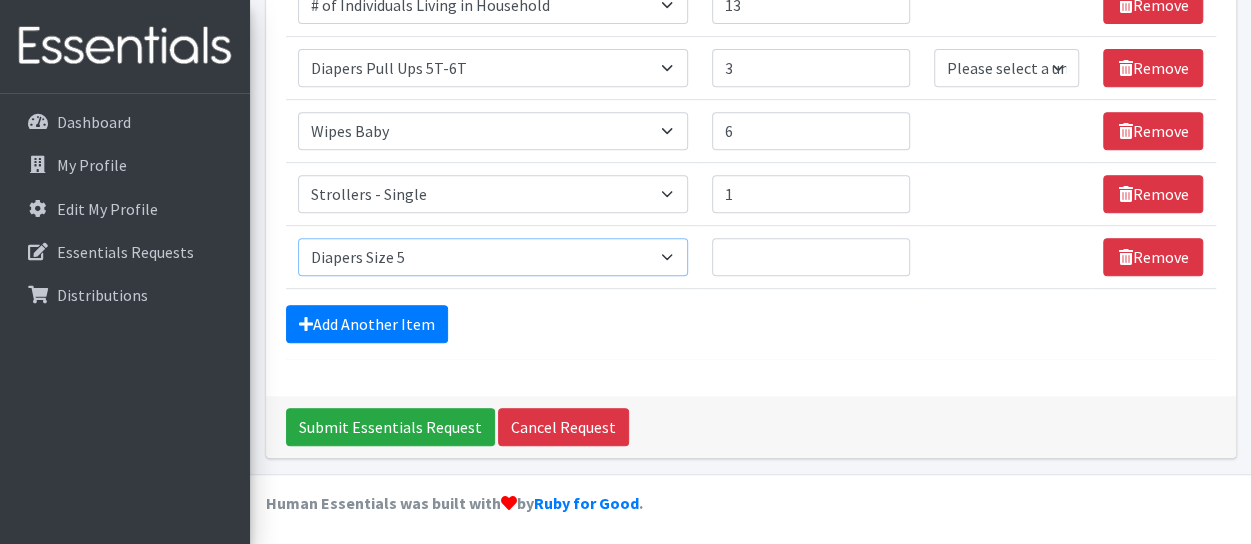 click on "Select an item
# of Children this order will serve
# of Individuals Living in Household
Activity Mat
Baby Carriers
Bath Tubs
Bed Pads
Bibs
Birthday Box - Boy
Birthday Box - Girl
Blankets/Swaddlers/Sleepsacks
Books
Bottles
Breast Pump
Bundle Me's
Car Seat - 3in1 up to 80 lbs.
Car Seat - Infant up to 22lbs. w/ handle
Clothing Boys Spring/Summer 0-6 Months
Clothing Boys Spring/Summer 12-18 Months
Clothing Boys Spring/Summer 18-24 Months
Clothing Boys Spring/Summer 2T
Clothing Boys Spring/Summer 3T
Clothing Boys Spring/Summer 4T
Clothing Boys Spring/Summer 5T
Clothing Boys Spring/Summer 6-12 Months
Clothing Boys Spring/Summer Premie/NB
Clothing Girls Fall/Winter 6-12 Months
Clothing Girls Spring/Summer 0-6 Months
Clothing Girls Spring/Summer 12-18 Months
Clothing Girls Spring/Summer 18-24 Months
Clothing Girls Spring/Summer 2T
Clothing Girls Spring/Summer 3T
Clothing Girls Spring/Summer 4T
Clothing Girls Spring/Summer 5T
Diaper Bags" at bounding box center [493, 257] 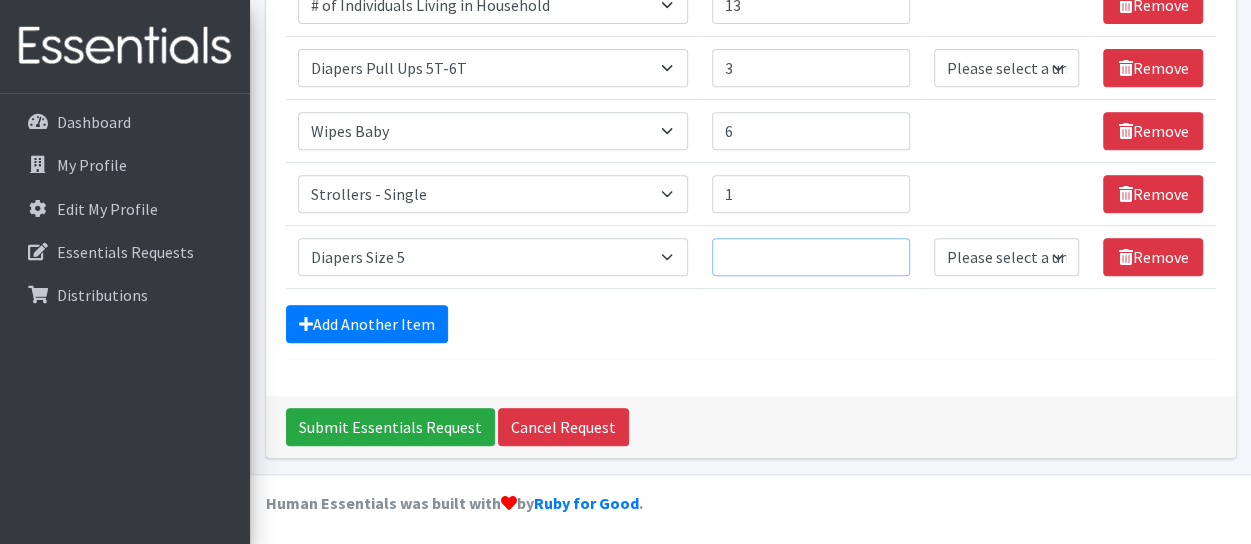 click on "Quantity" at bounding box center [811, 257] 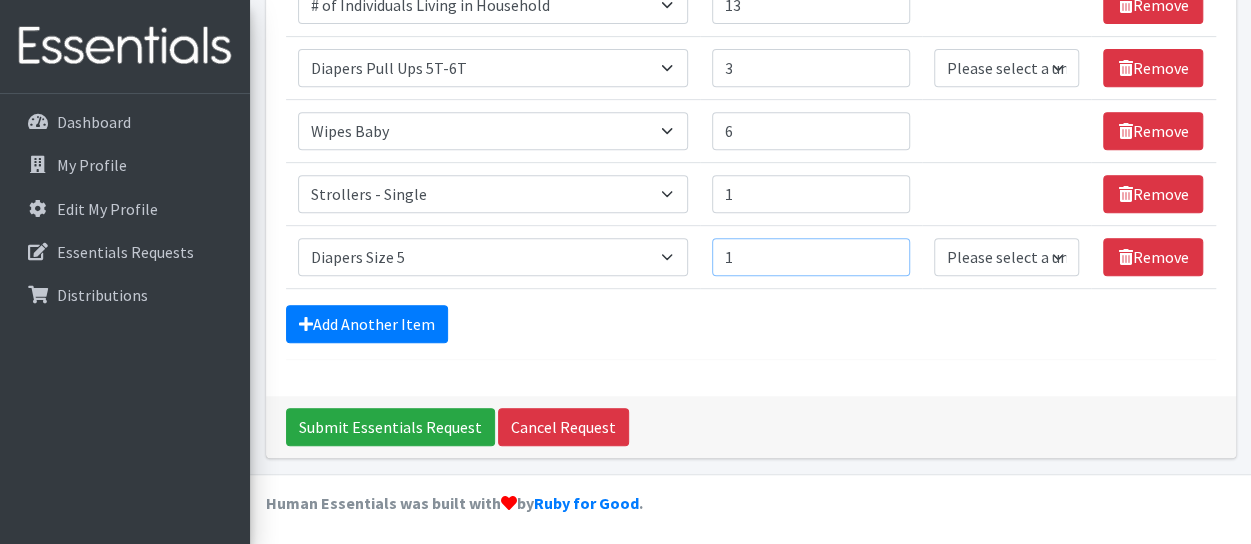 type on "1" 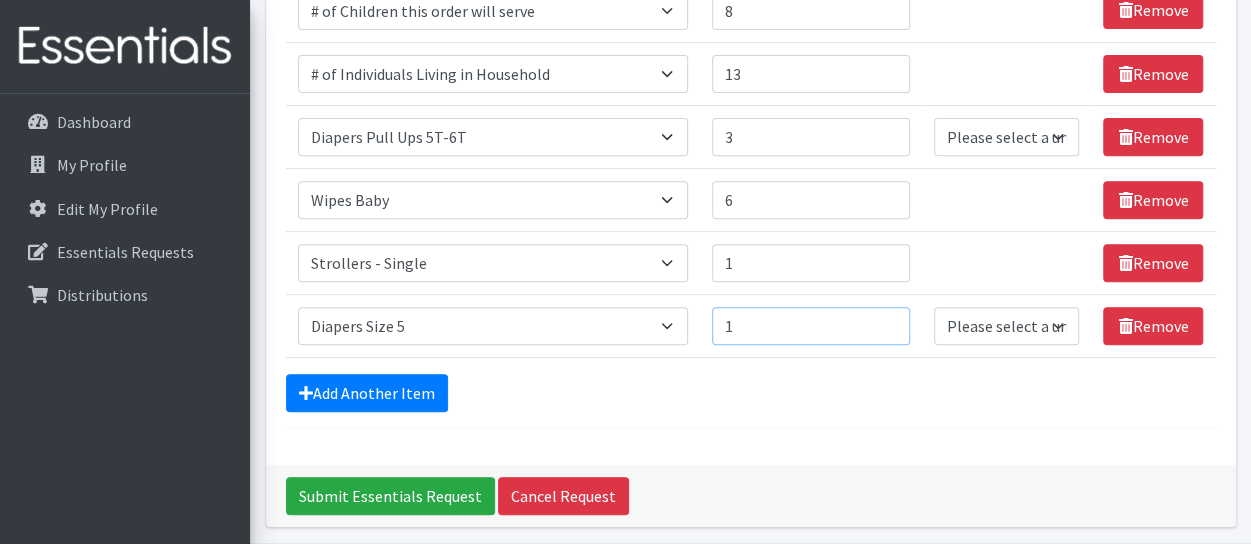scroll, scrollTop: 200, scrollLeft: 0, axis: vertical 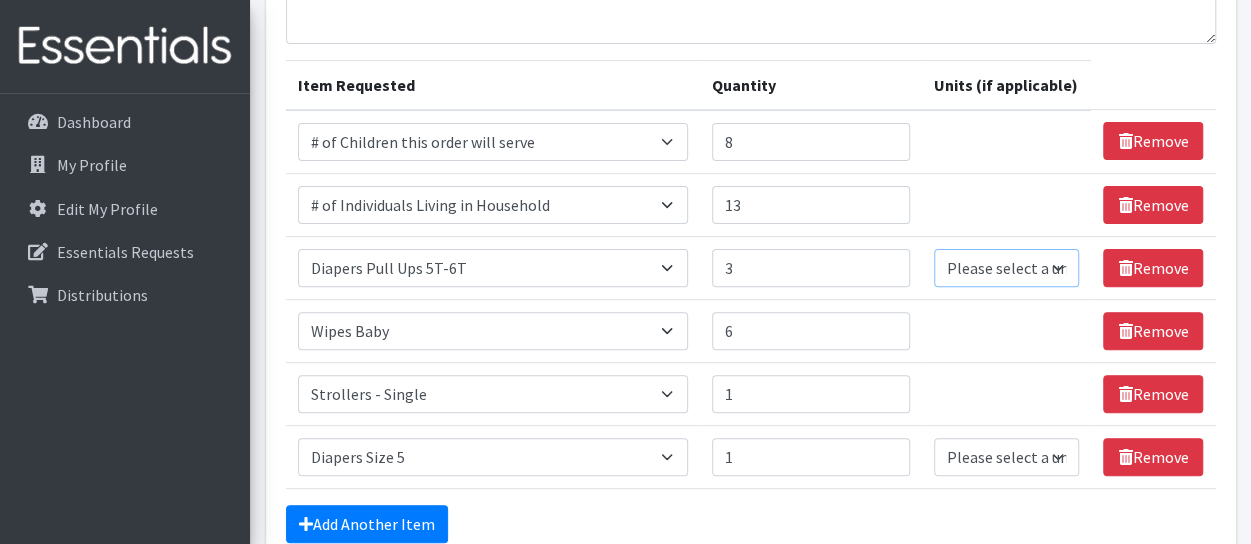 click on "Please select a unit units Packs" at bounding box center (1007, 268) 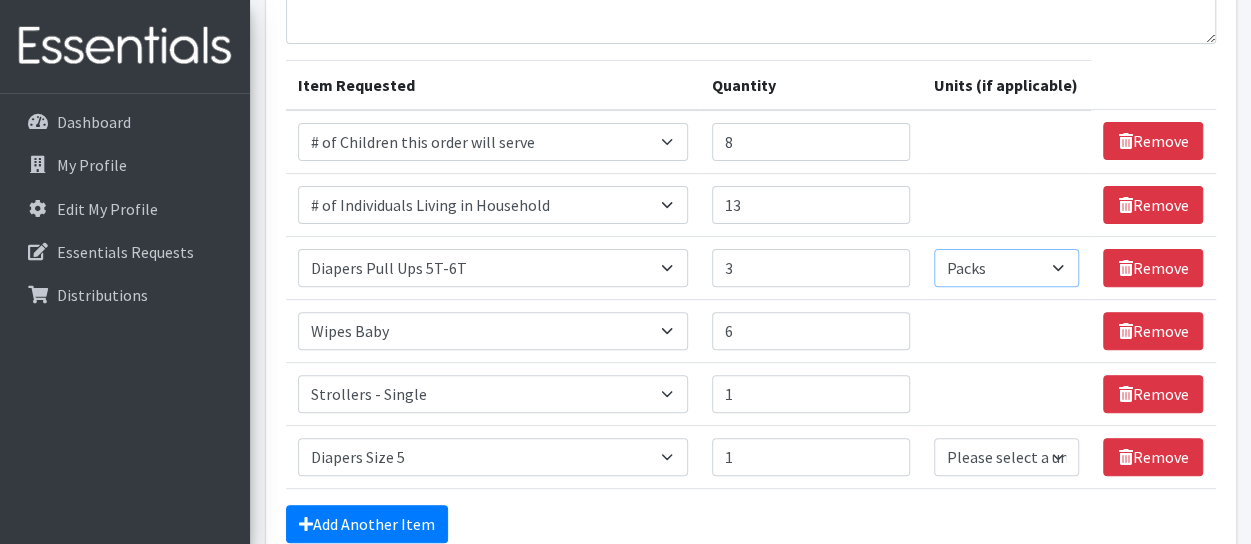 click on "Please select a unit units Packs" at bounding box center (1007, 268) 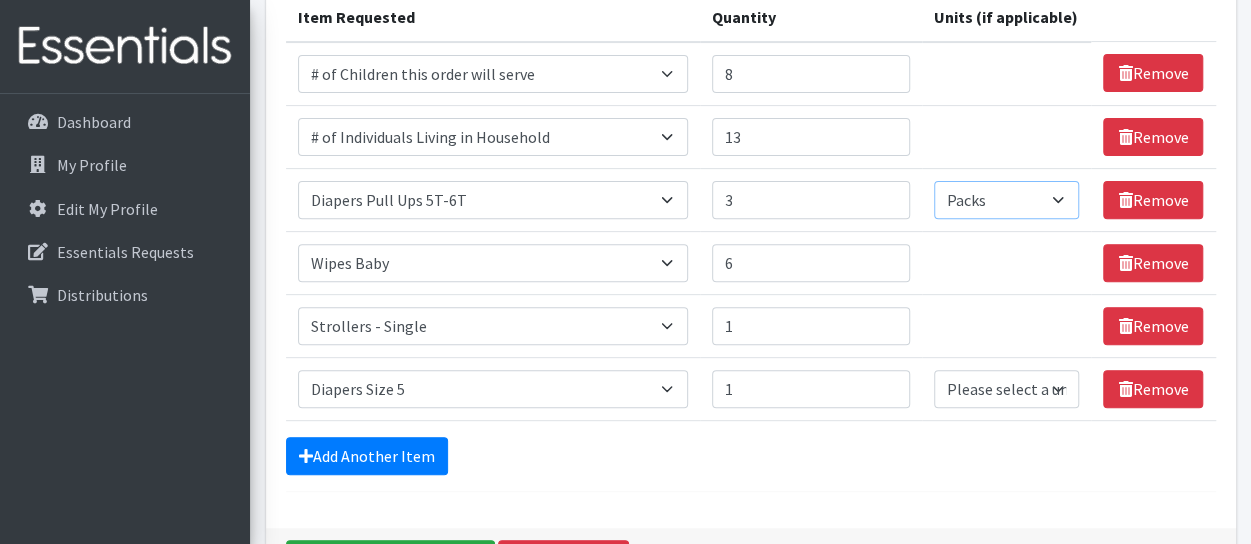 scroll, scrollTop: 300, scrollLeft: 0, axis: vertical 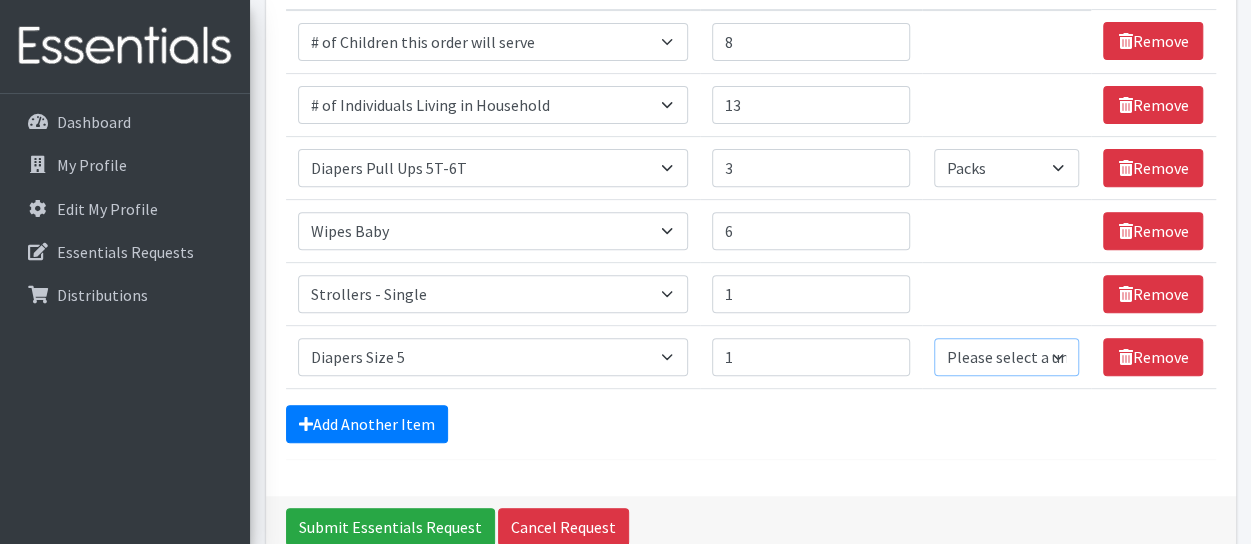 click on "Please select a unit units Packs" at bounding box center [1007, 357] 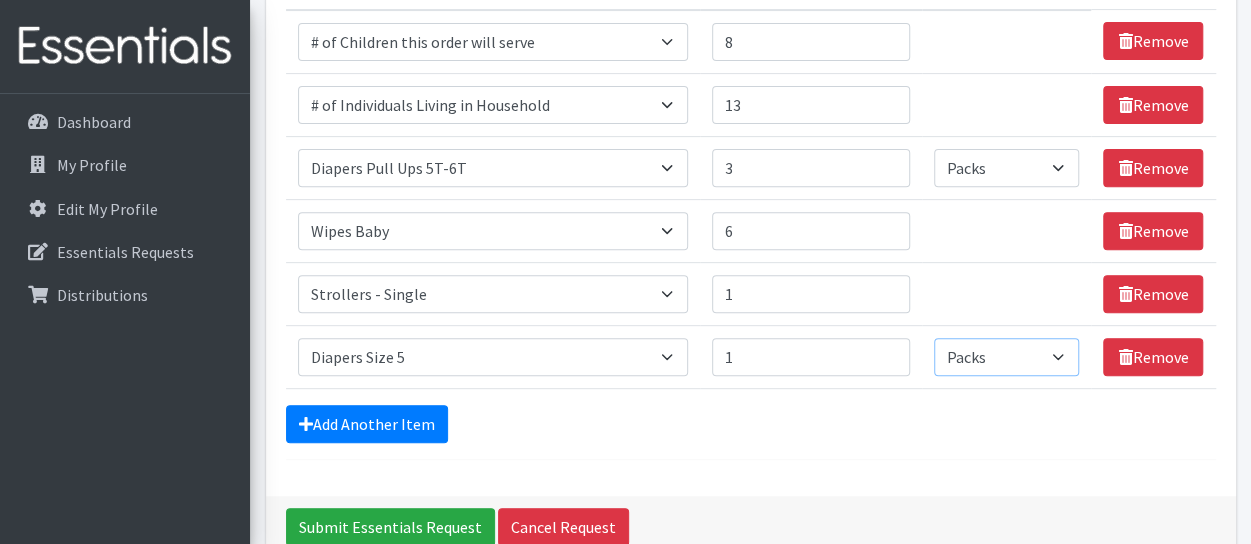 click on "Please select a unit units Packs" at bounding box center [1007, 357] 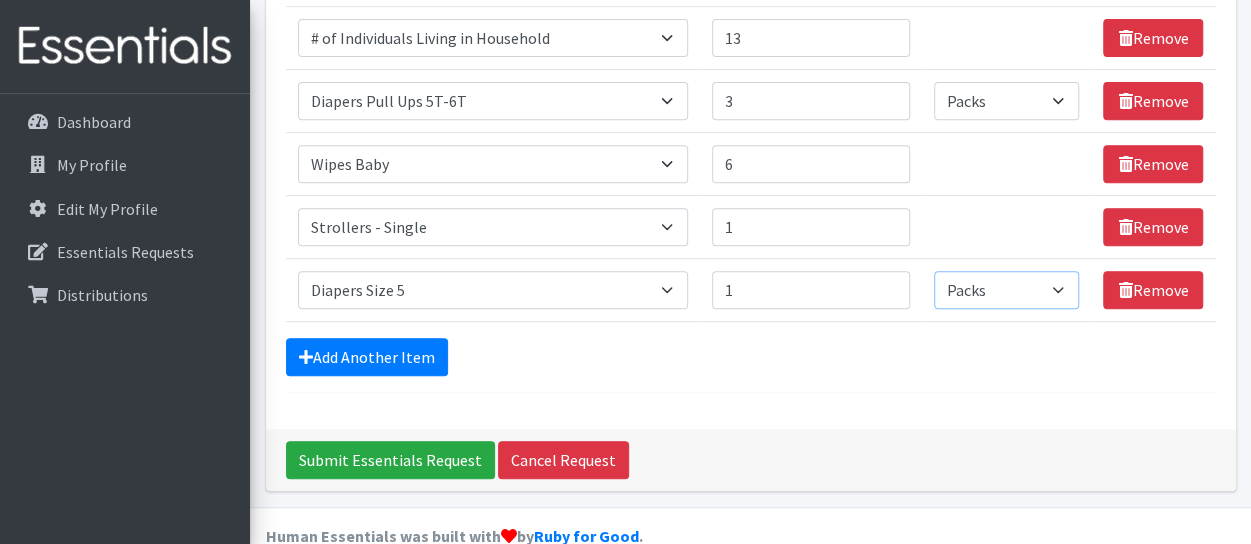 scroll, scrollTop: 400, scrollLeft: 0, axis: vertical 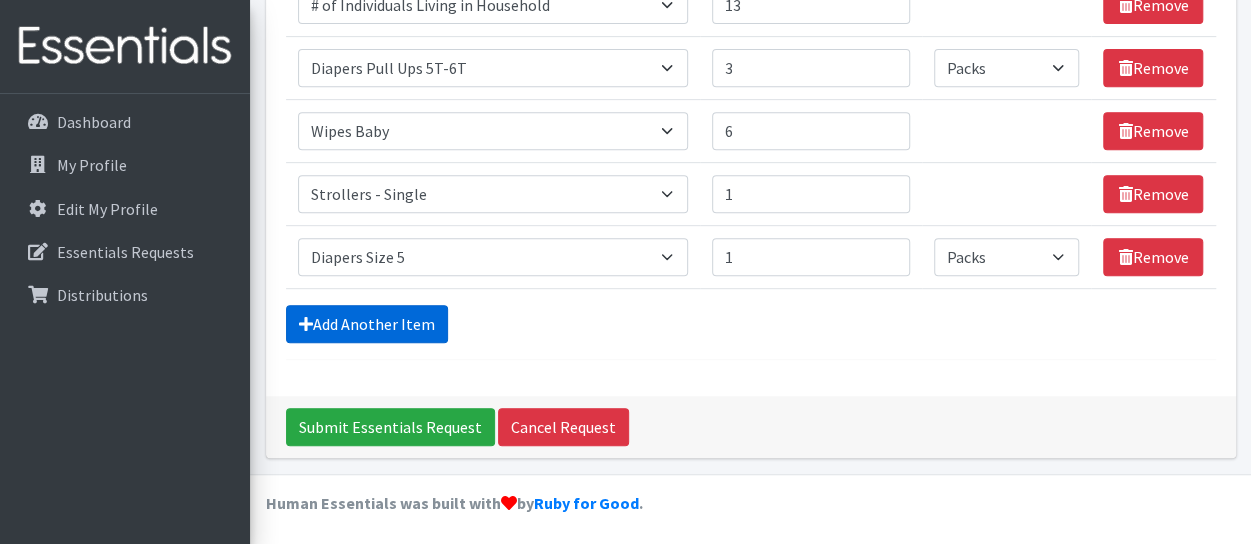click on "Add Another Item" at bounding box center [367, 324] 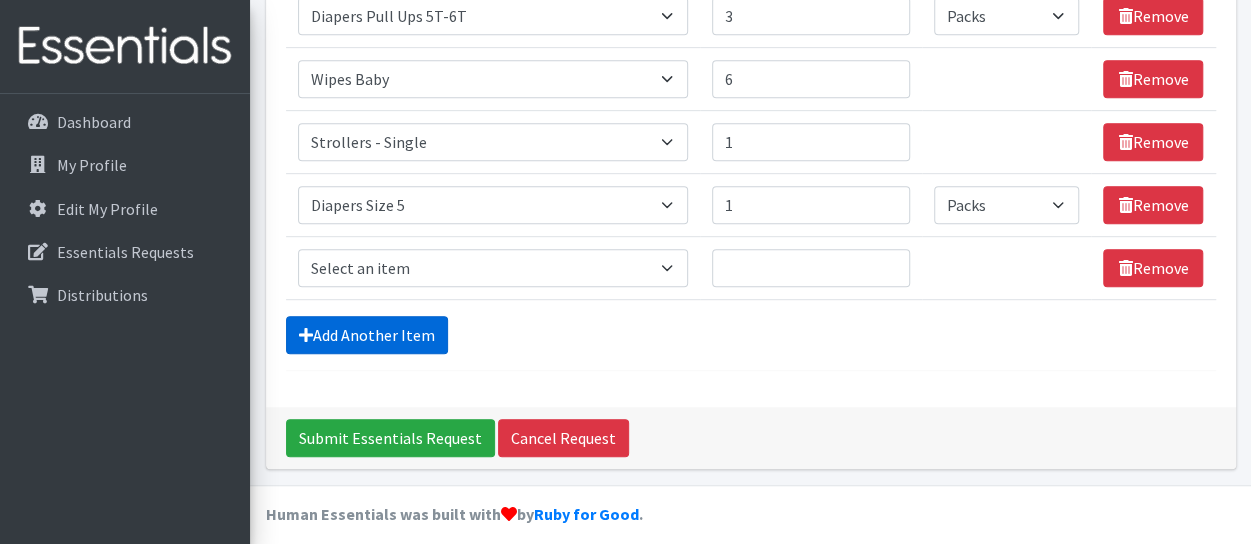 scroll, scrollTop: 462, scrollLeft: 0, axis: vertical 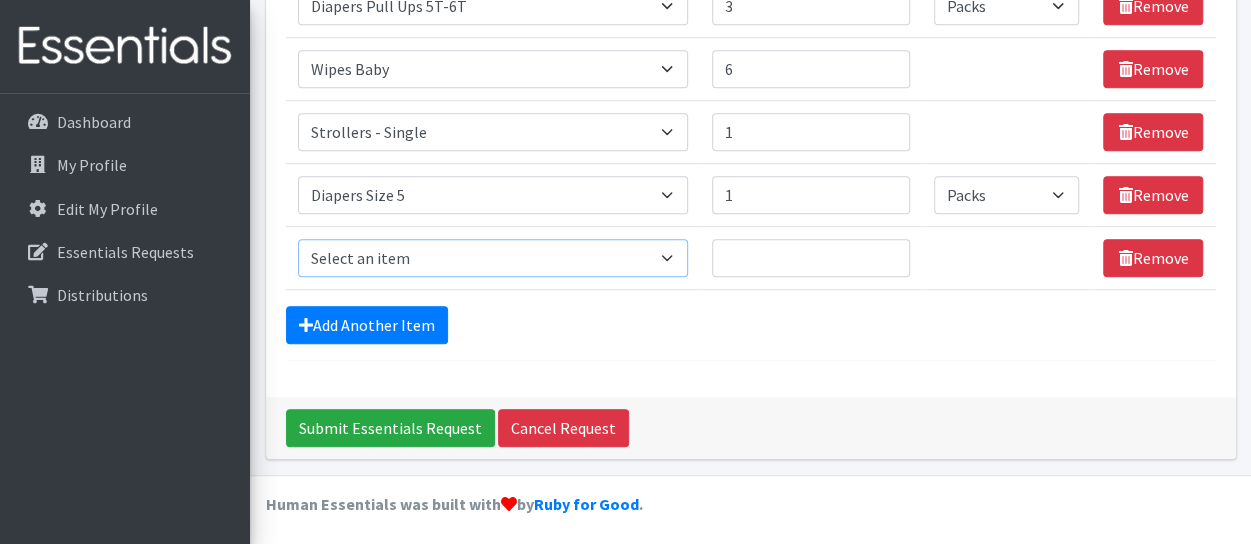 click on "Select an item
# of Children this order will serve
# of Individuals Living in Household
Activity Mat
Baby Carriers
Bath Tubs
Bed Pads
Bibs
Birthday Box - Boy
Birthday Box - Girl
Blankets/Swaddlers/Sleepsacks
Books
Bottles
Breast Pump
Bundle Me's
Car Seat - 3in1 up to 80 lbs.
Car Seat - Infant up to 22lbs. w/ handle
Clothing Boys Spring/Summer 0-6 Months
Clothing Boys Spring/Summer 12-18 Months
Clothing Boys Spring/Summer 18-24 Months
Clothing Boys Spring/Summer 2T
Clothing Boys Spring/Summer 3T
Clothing Boys Spring/Summer 4T
Clothing Boys Spring/Summer 5T
Clothing Boys Spring/Summer 6-12 Months
Clothing Boys Spring/Summer Premie/NB
Clothing Girls Fall/Winter 6-12 Months
Clothing Girls Spring/Summer 0-6 Months
Clothing Girls Spring/Summer 12-18 Months
Clothing Girls Spring/Summer 18-24 Months
Clothing Girls Spring/Summer 2T
Clothing Girls Spring/Summer 3T
Clothing Girls Spring/Summer 4T
Clothing Girls Spring/Summer 5T
Diaper Bags" at bounding box center [493, 258] 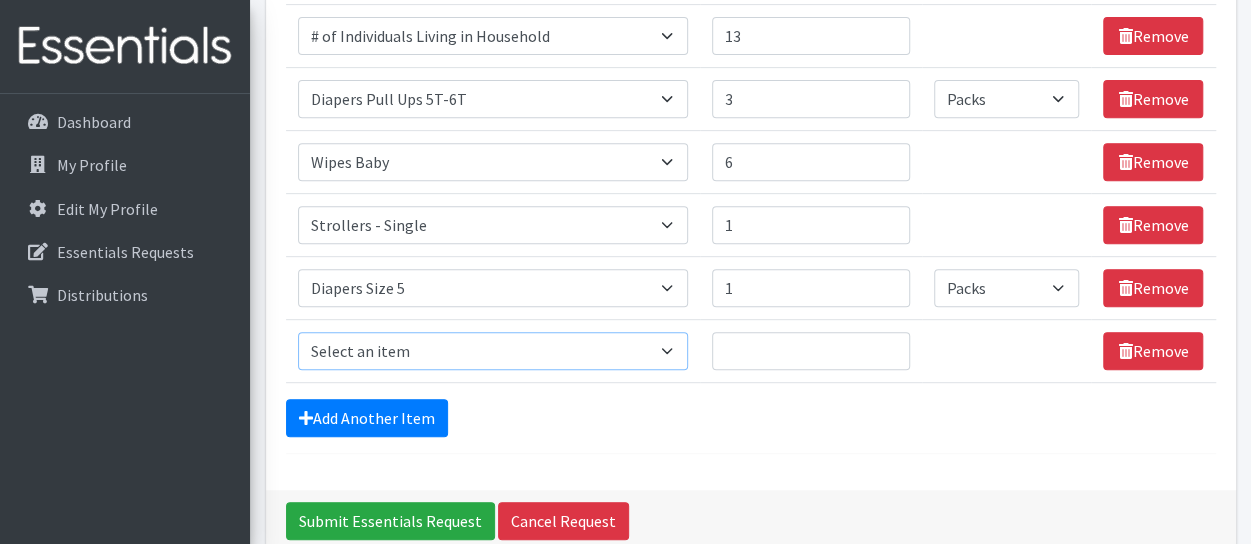 scroll, scrollTop: 400, scrollLeft: 0, axis: vertical 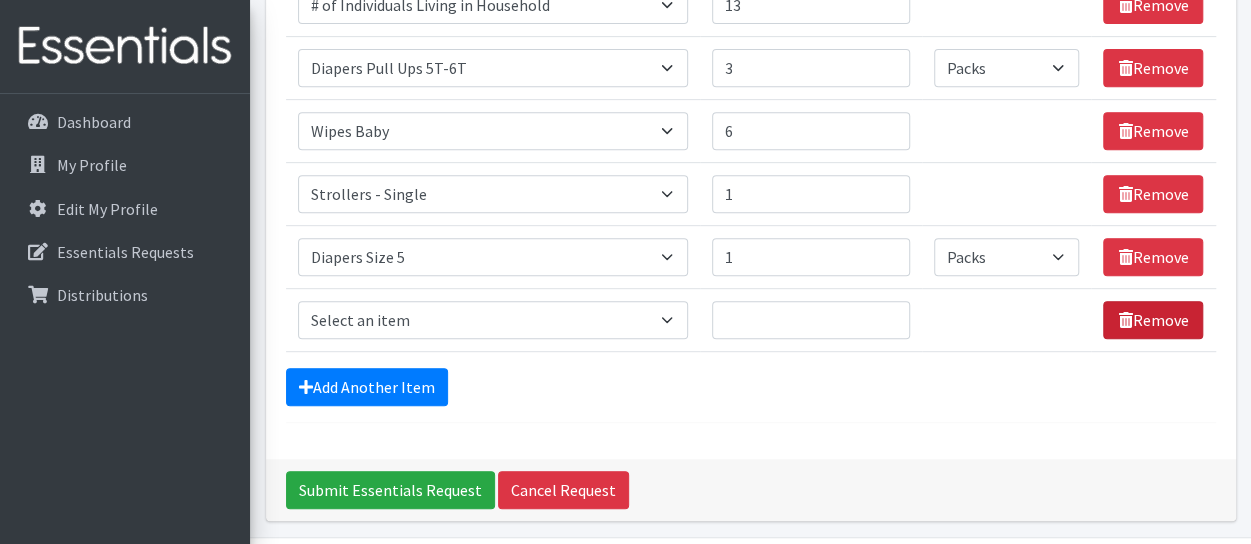 click on "Remove" at bounding box center [1153, 320] 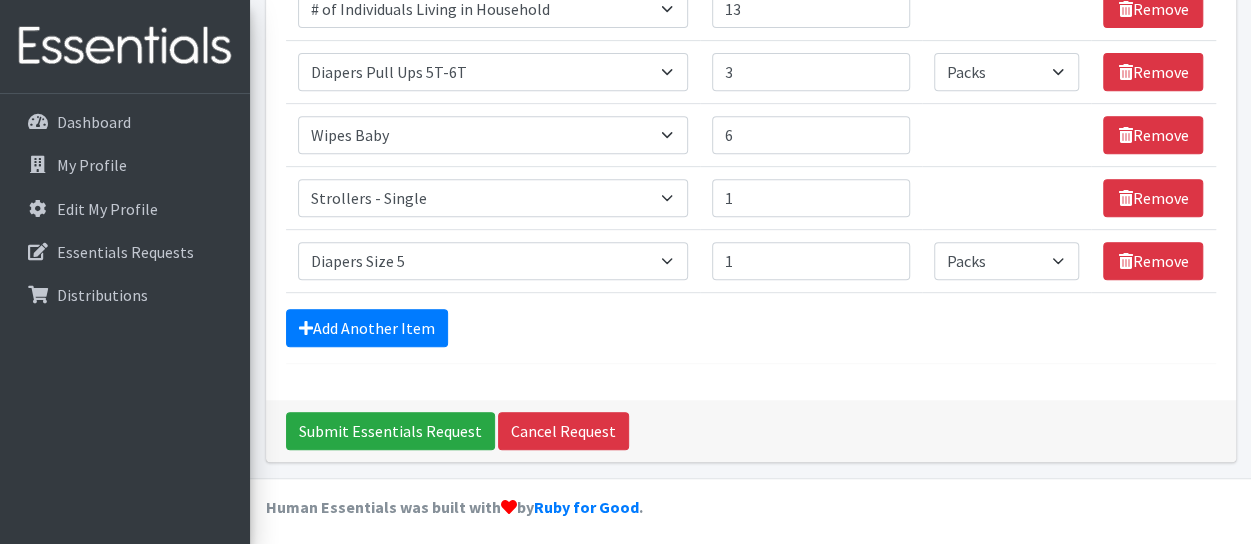 scroll, scrollTop: 400, scrollLeft: 0, axis: vertical 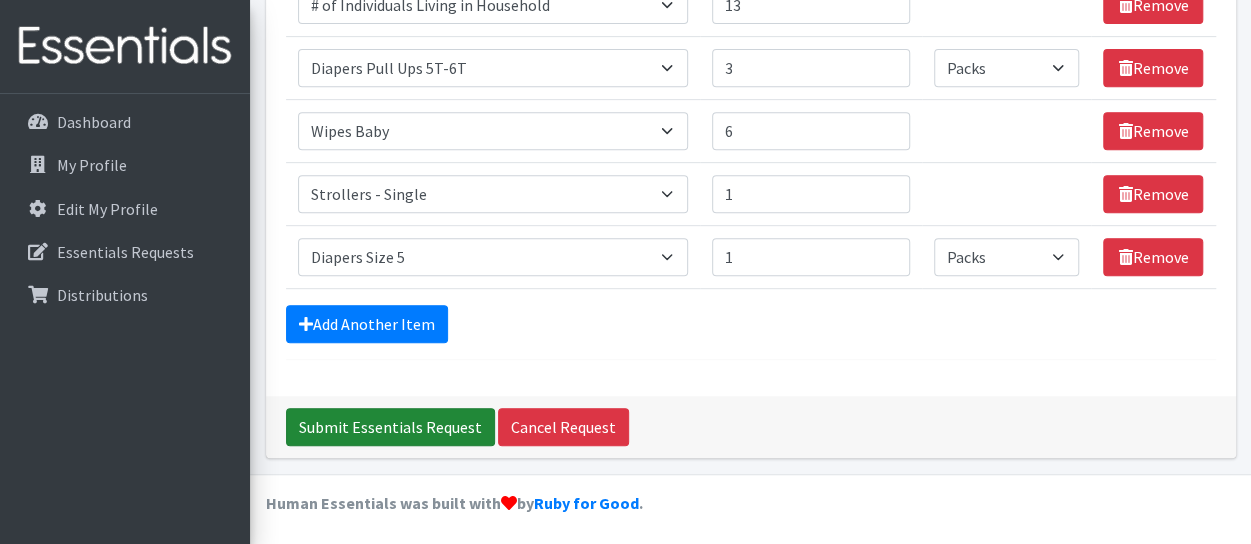 click on "Submit Essentials Request" at bounding box center [390, 427] 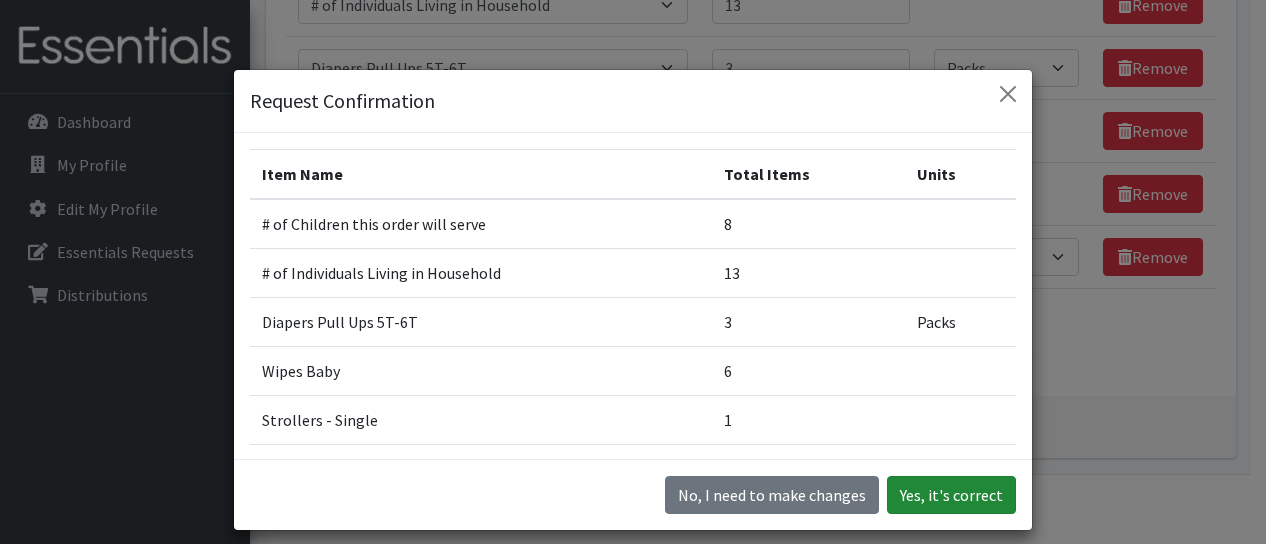 click on "Yes, it's correct" at bounding box center (951, 495) 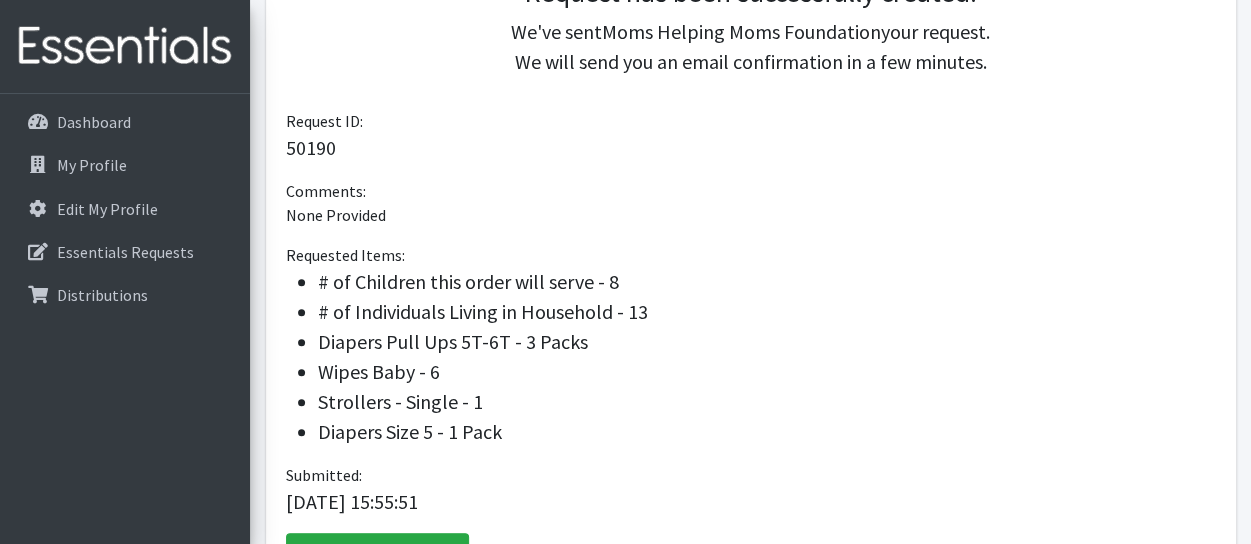 scroll, scrollTop: 600, scrollLeft: 0, axis: vertical 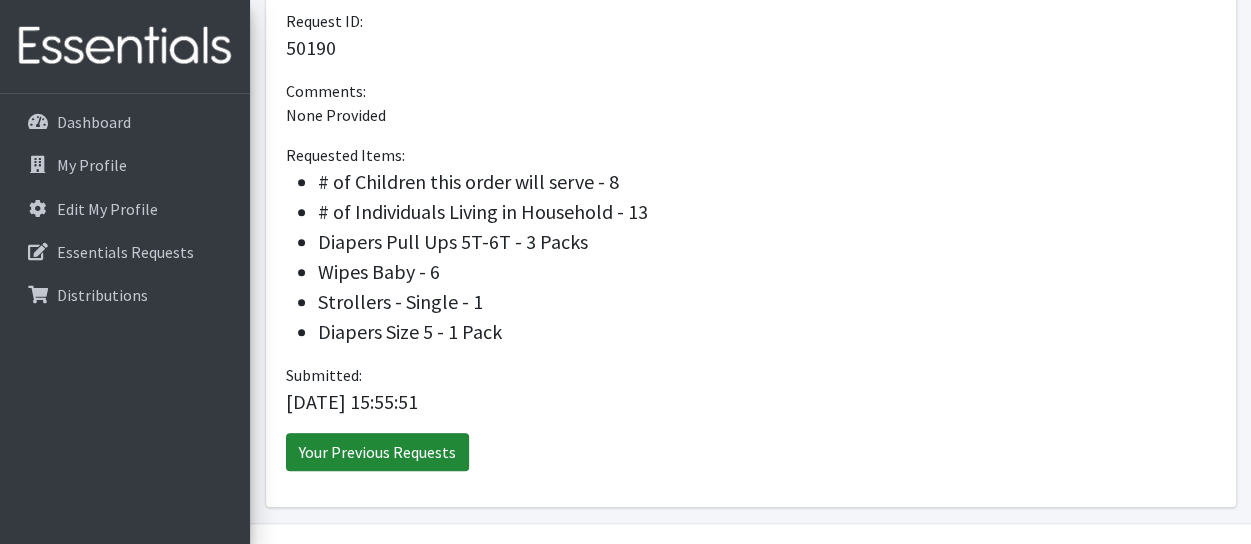 click on "Your Previous Requests" at bounding box center [377, 452] 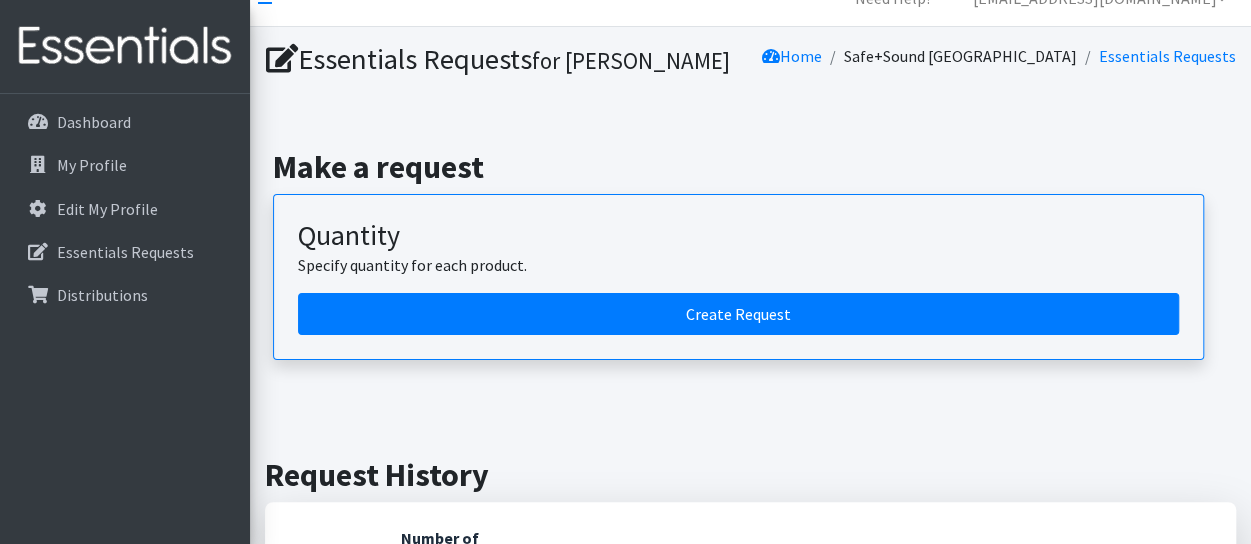 scroll, scrollTop: 0, scrollLeft: 0, axis: both 